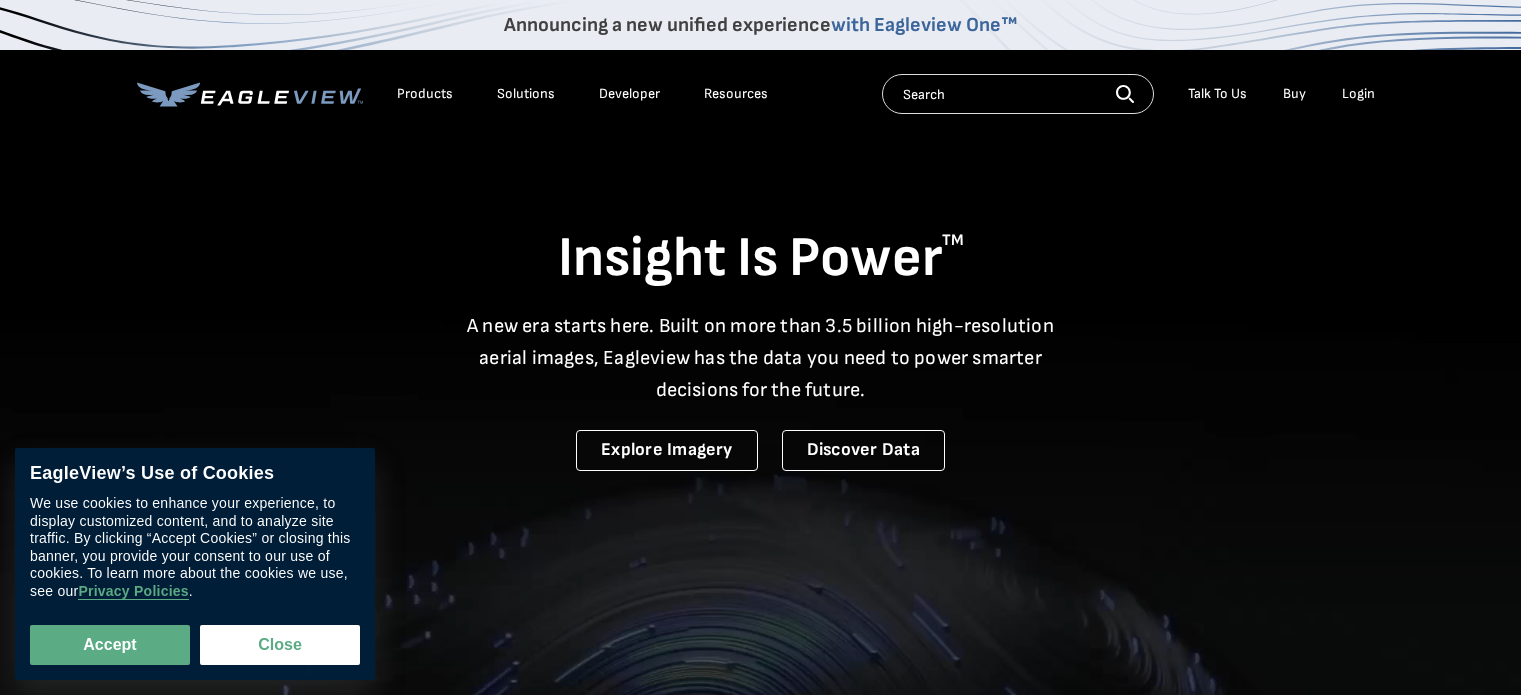 scroll, scrollTop: 0, scrollLeft: 0, axis: both 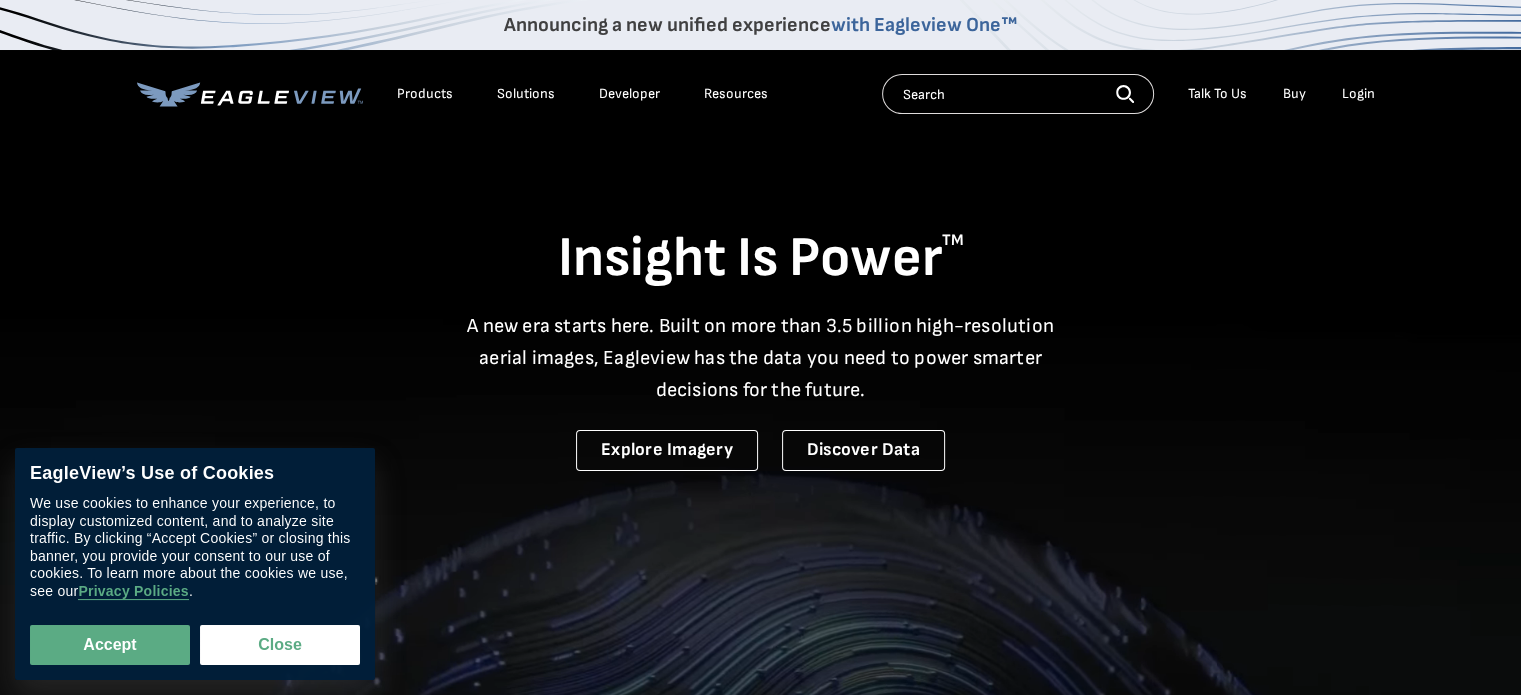 click on "Login" at bounding box center [1358, 94] 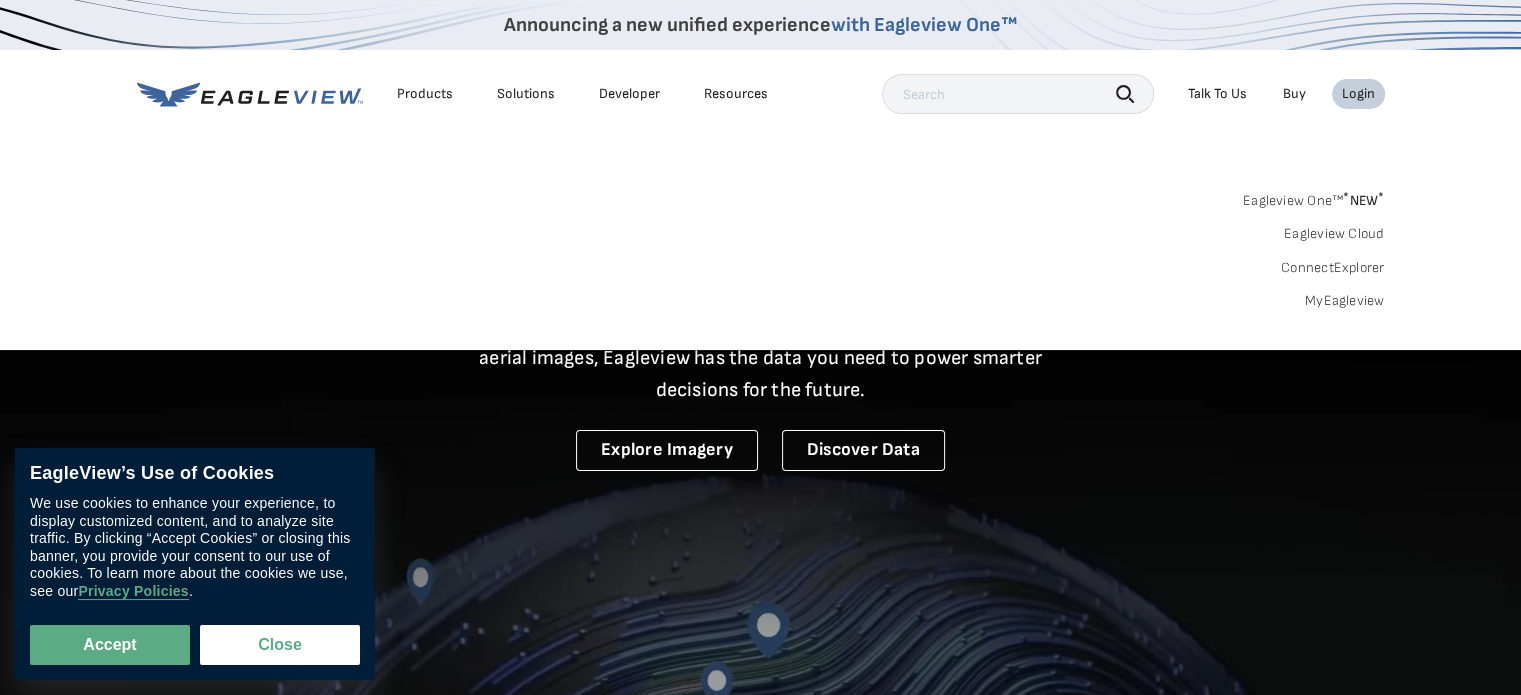 click on "Login" at bounding box center [1358, 94] 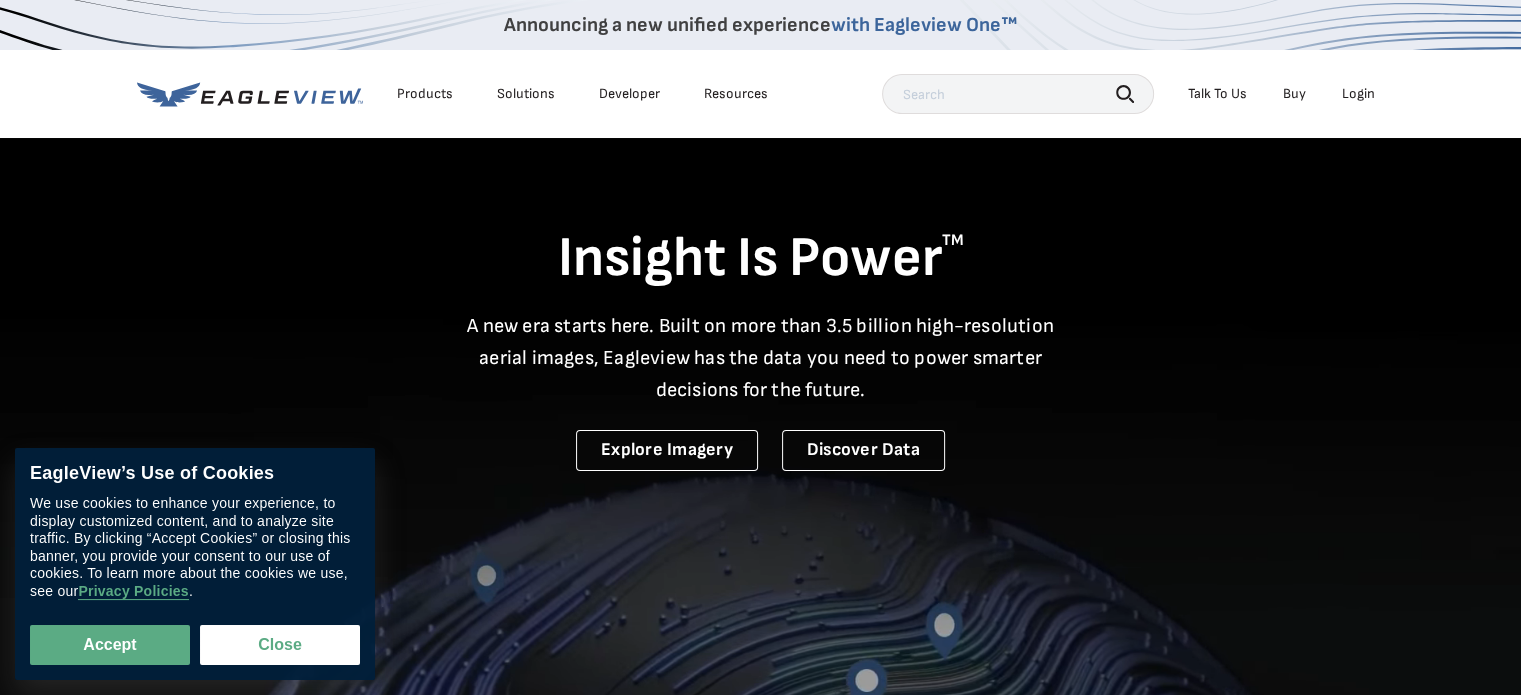 click on "Login" at bounding box center [1358, 94] 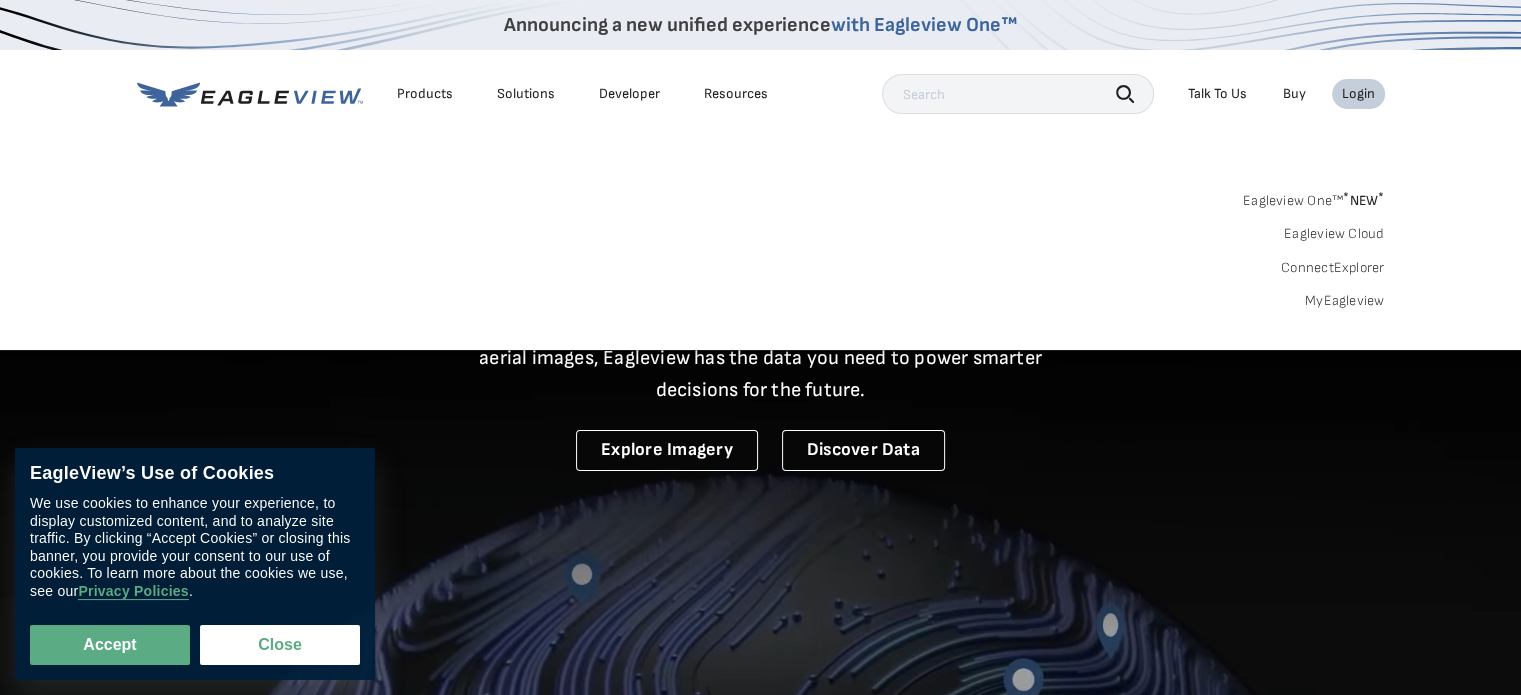 click on "Login" at bounding box center (1358, 94) 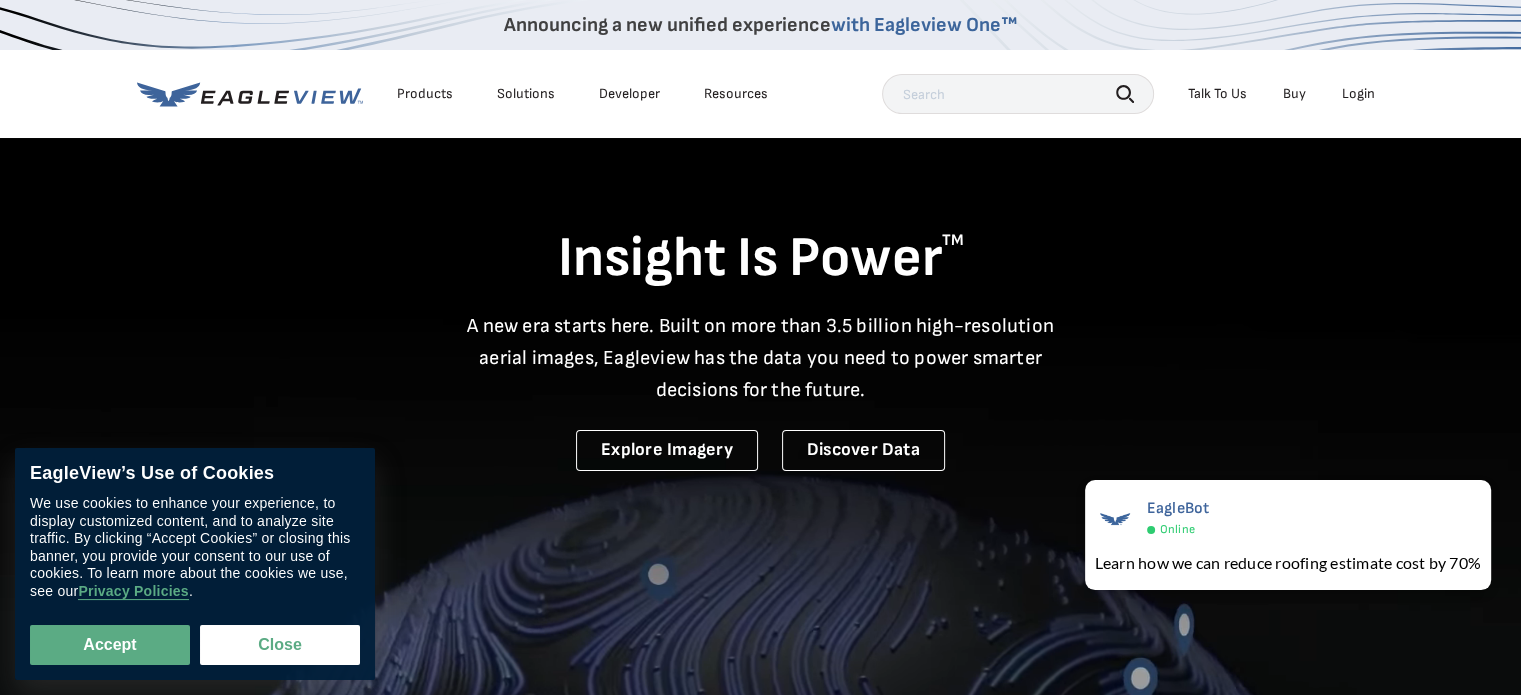 click on "Login" at bounding box center (1358, 94) 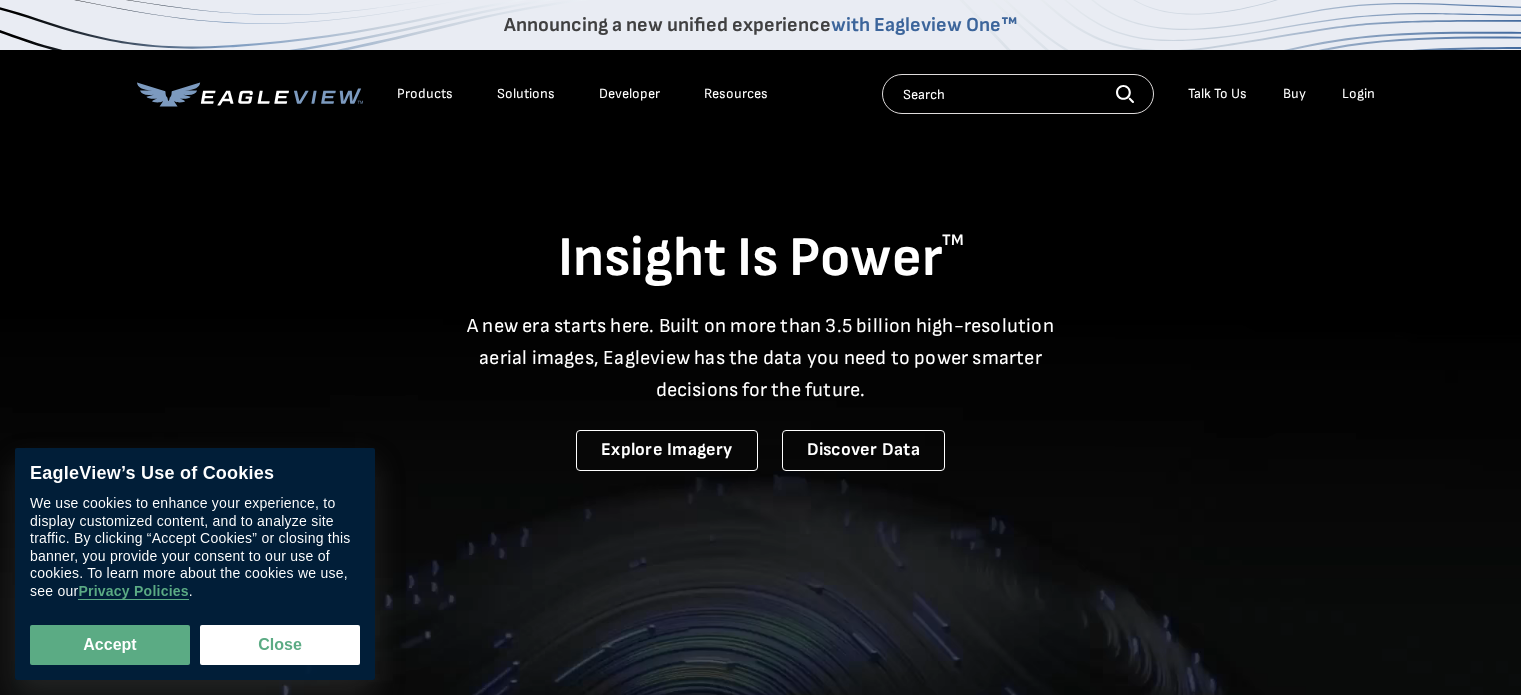 scroll, scrollTop: 0, scrollLeft: 0, axis: both 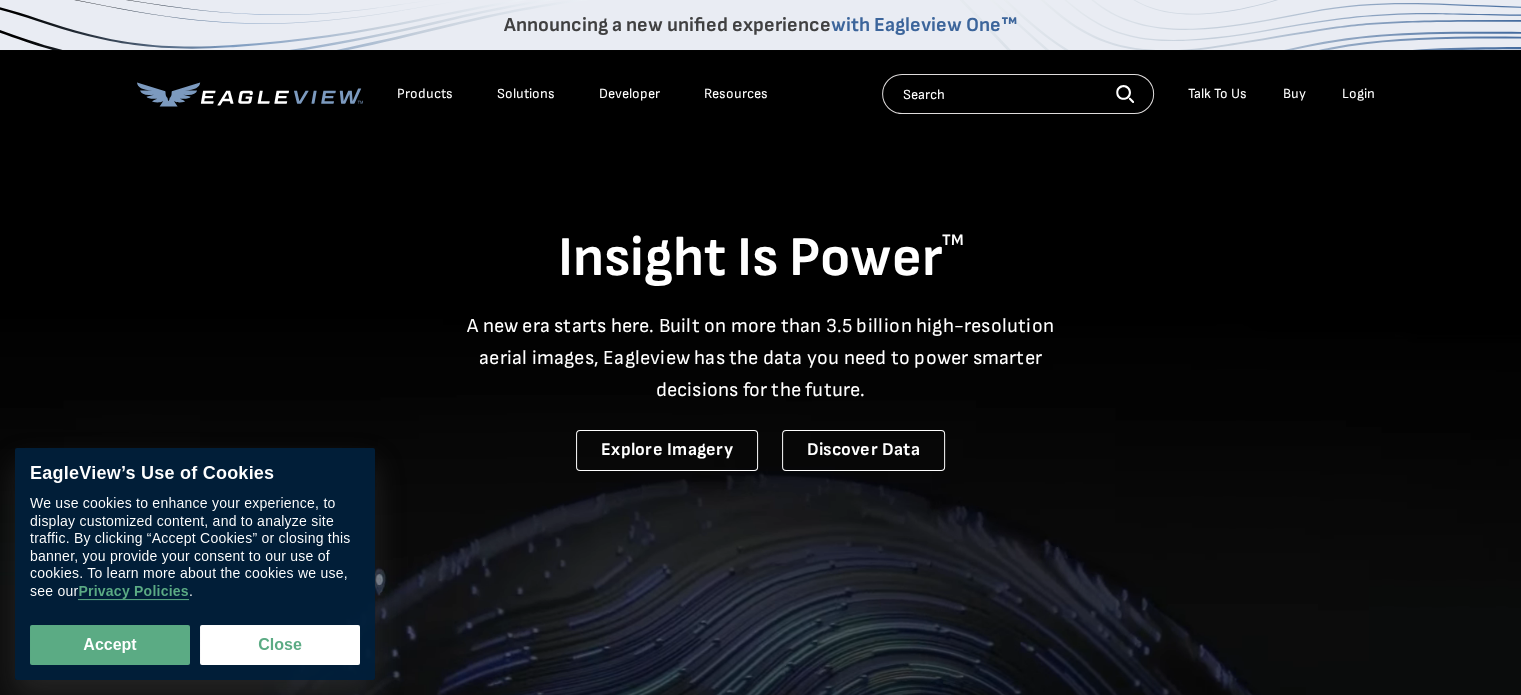 click on "Login" at bounding box center [1358, 94] 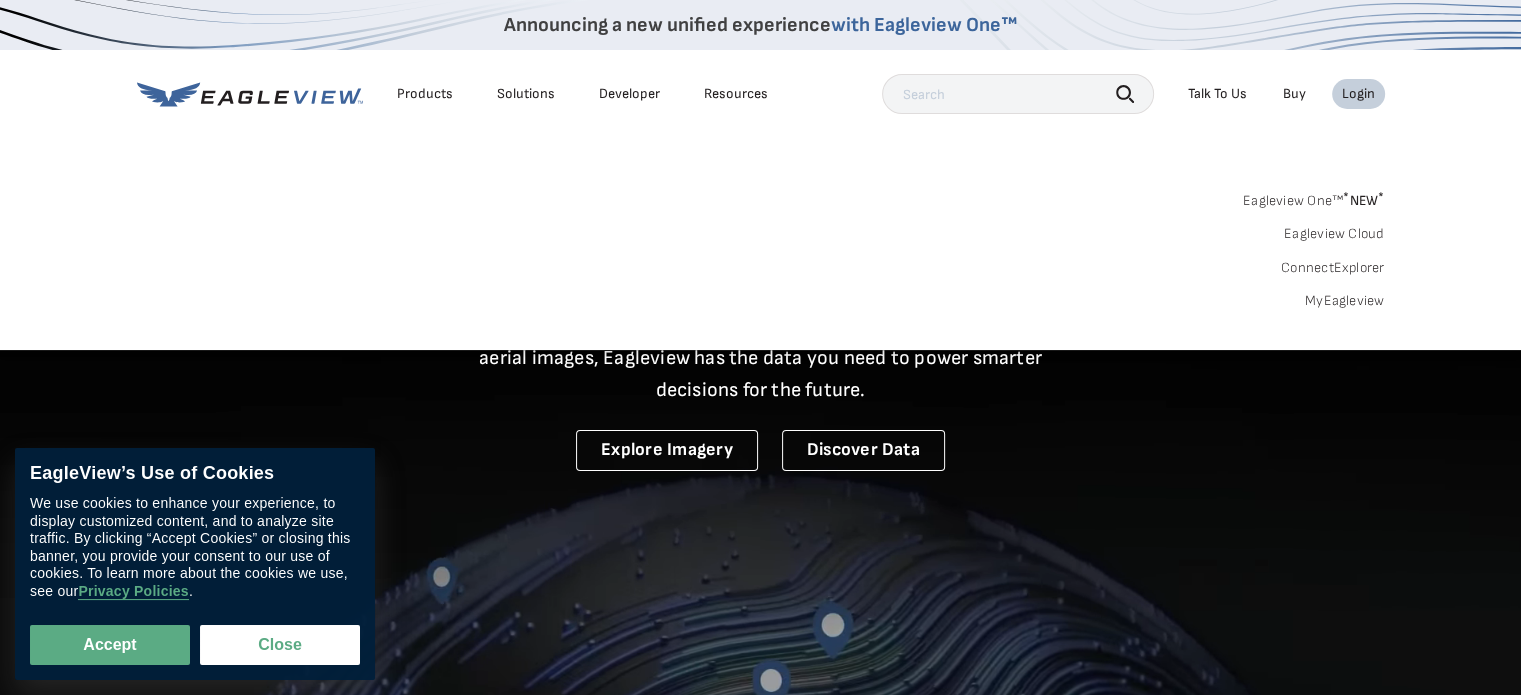 click on "Eagleview One™  * NEW *" at bounding box center (1314, 197) 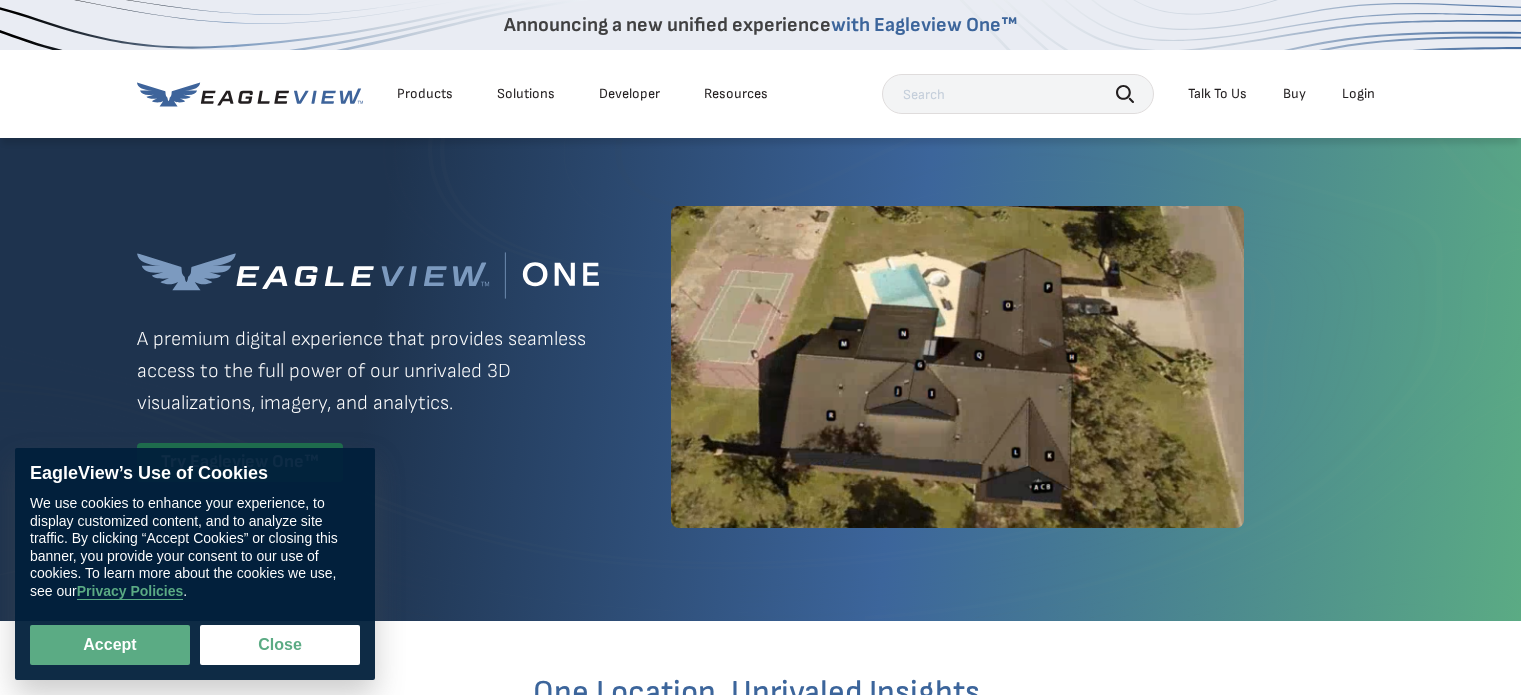 scroll, scrollTop: 0, scrollLeft: 0, axis: both 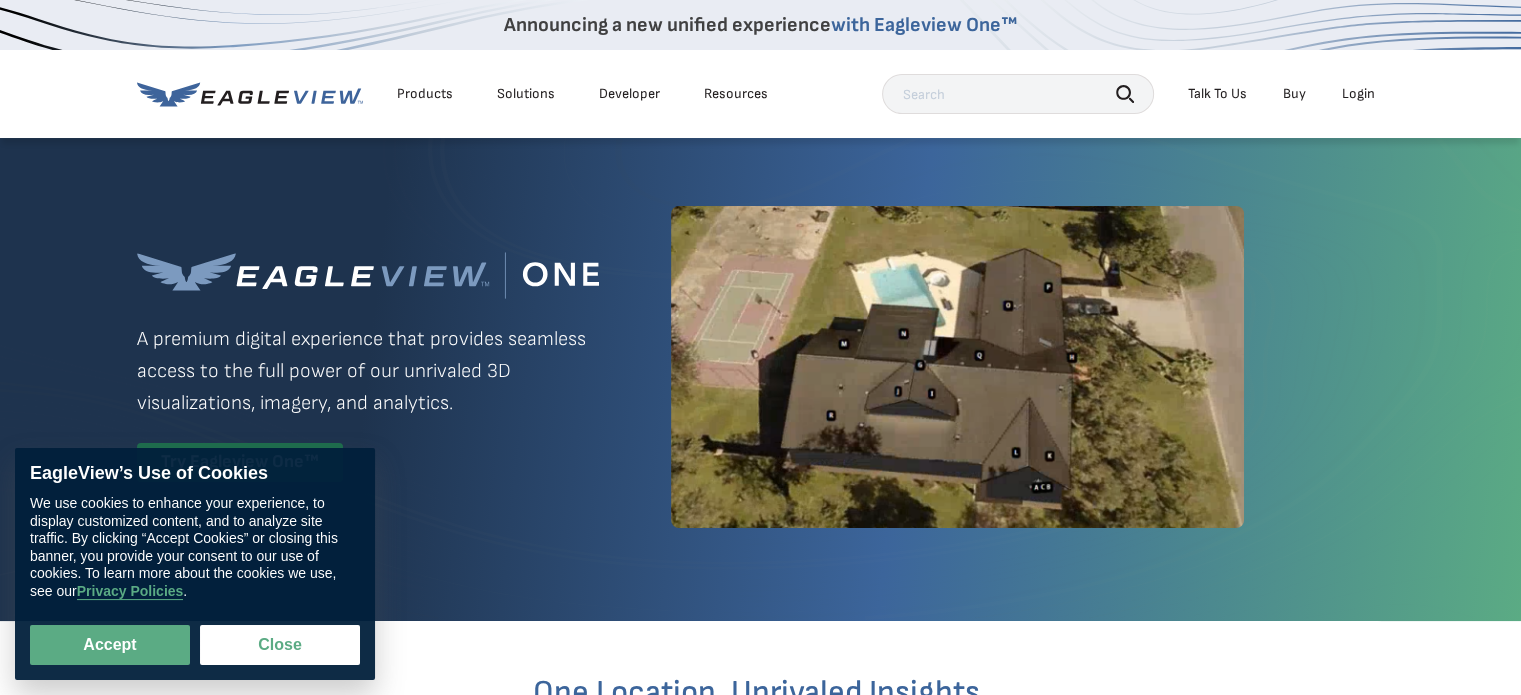 click at bounding box center [1018, 94] 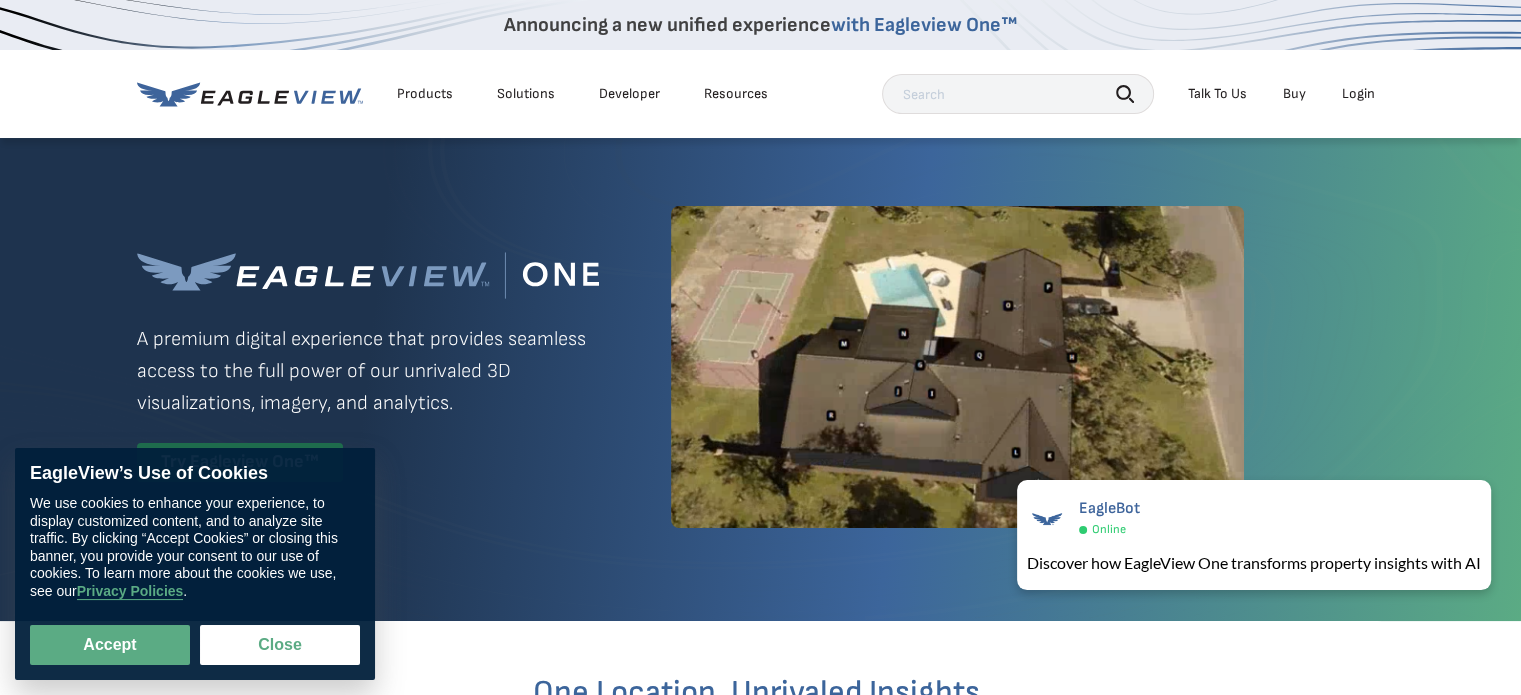 click on "Login" at bounding box center (1358, 94) 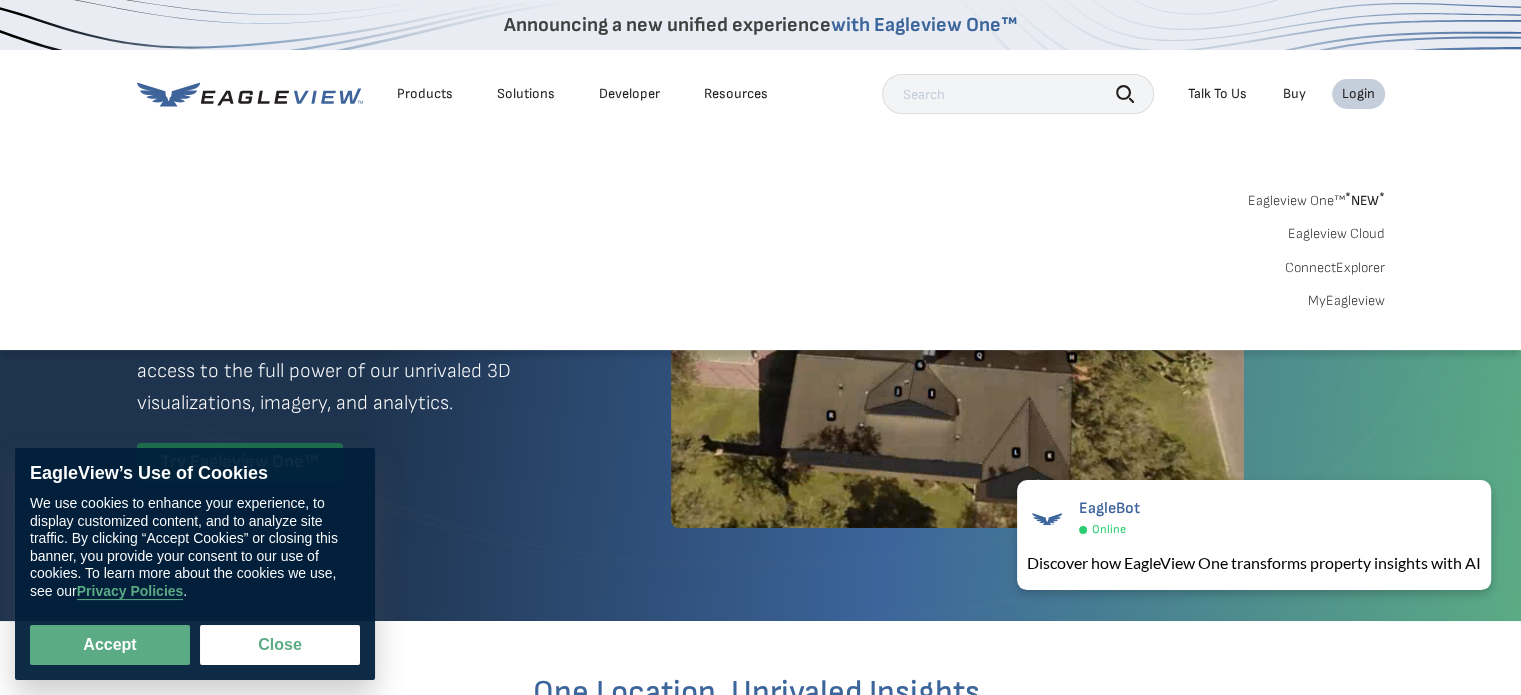 click on "Login" at bounding box center [1358, 94] 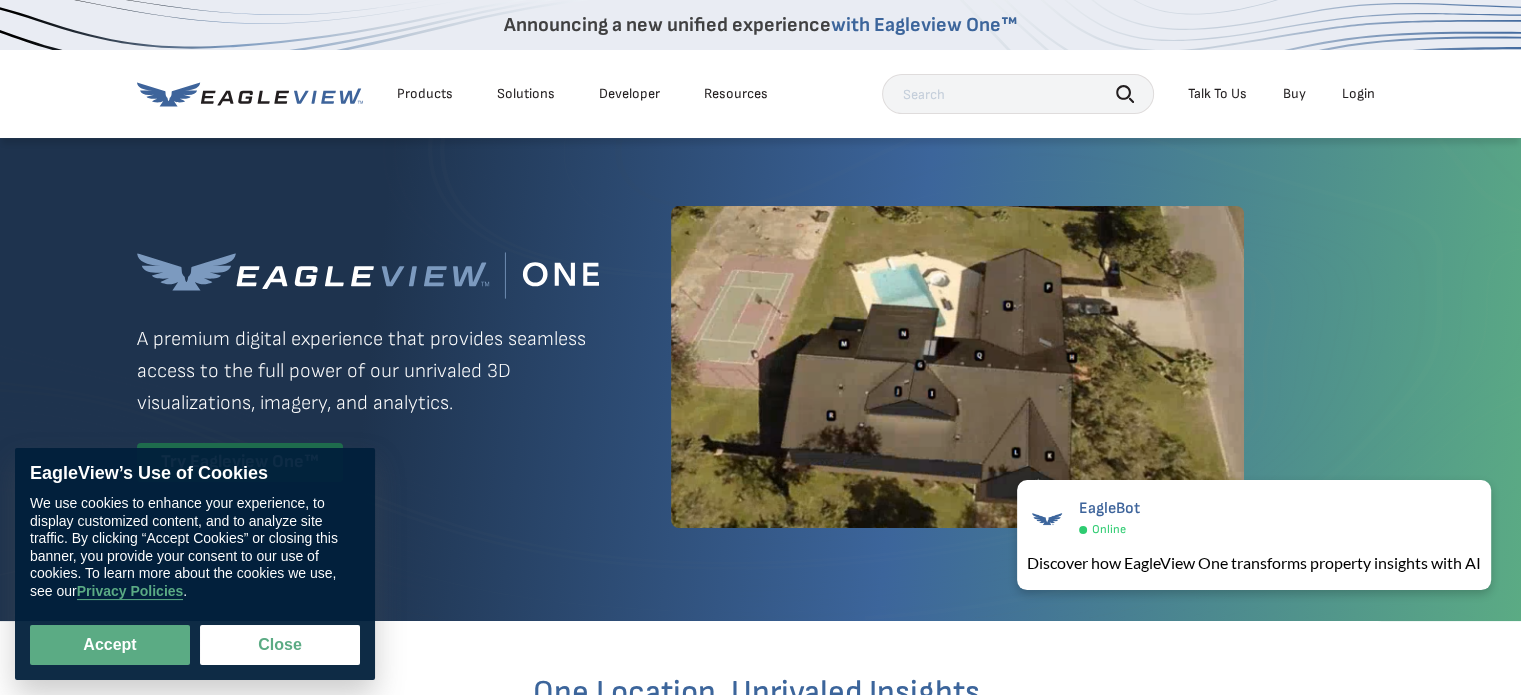 click on "Login" at bounding box center [1358, 94] 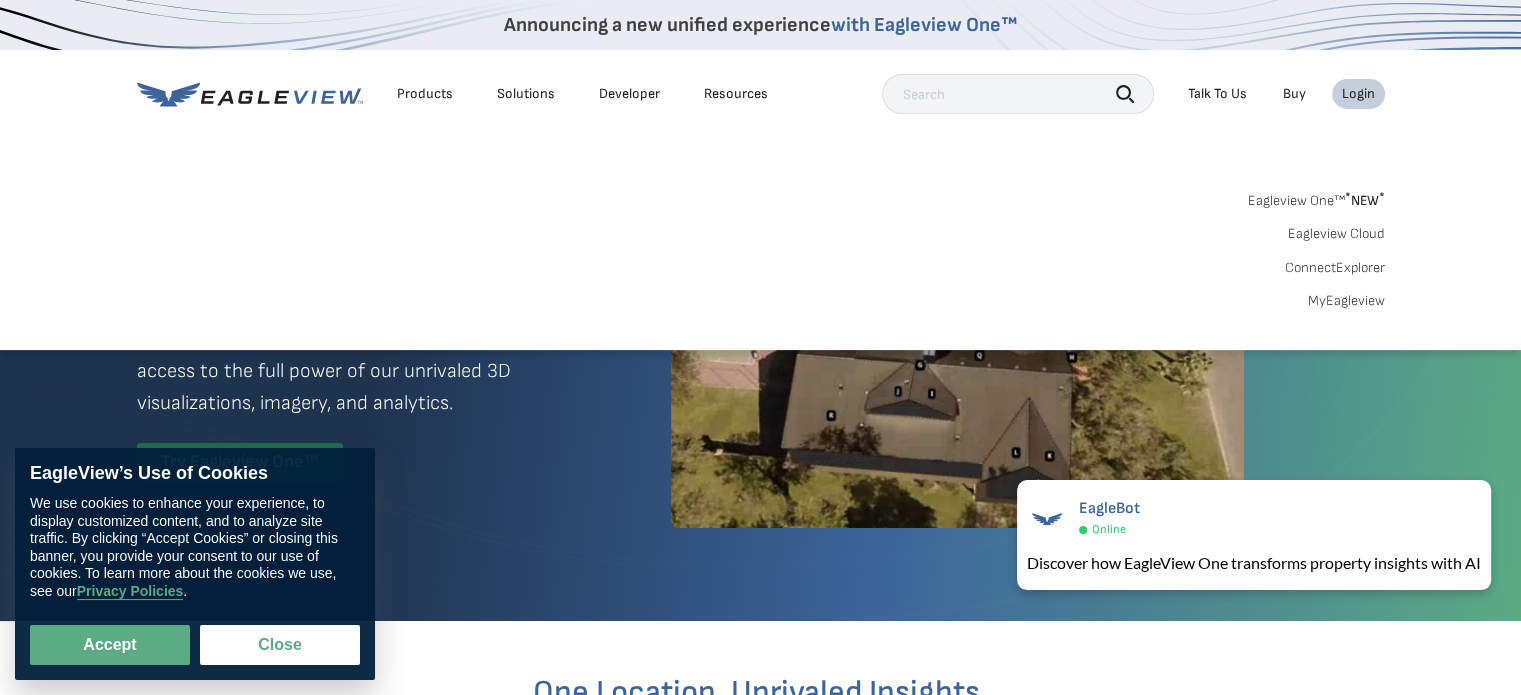 click on "MyEagleview" at bounding box center [1346, 301] 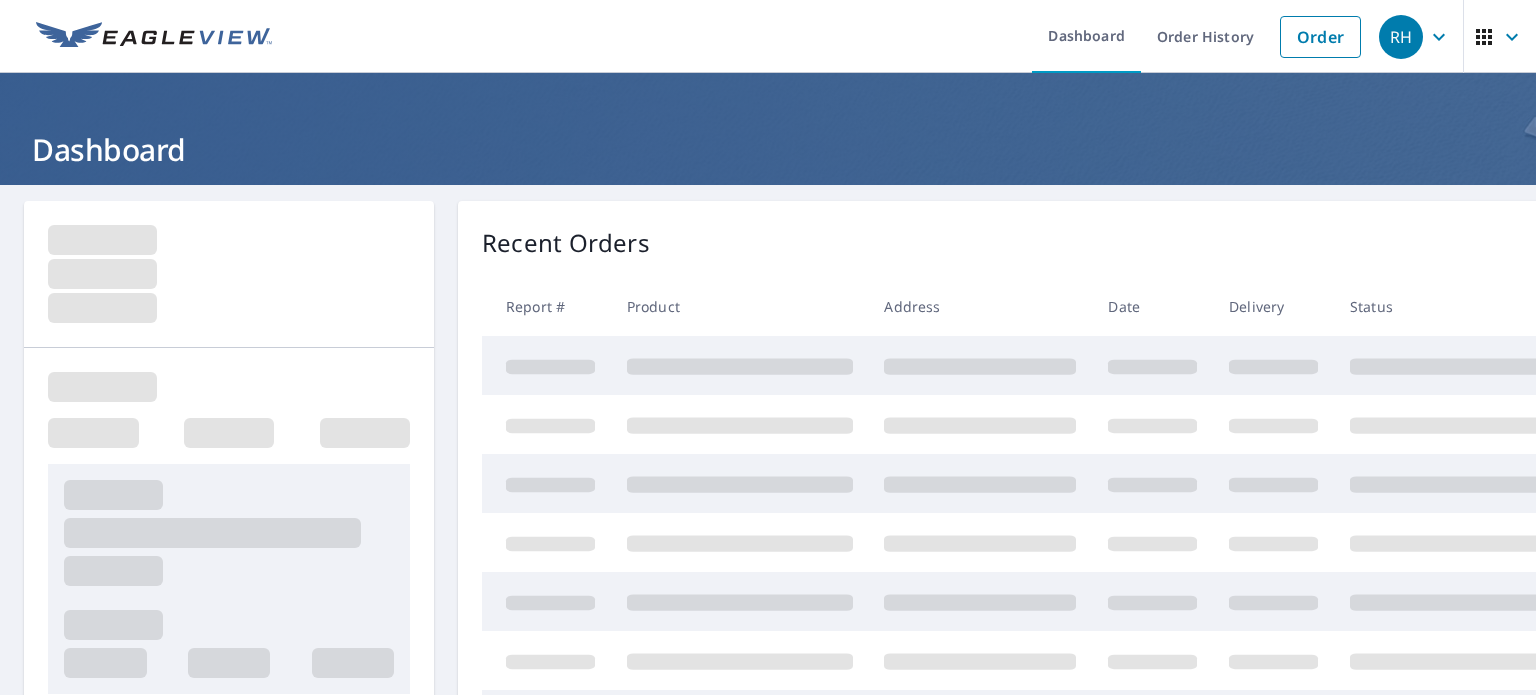 scroll, scrollTop: 0, scrollLeft: 0, axis: both 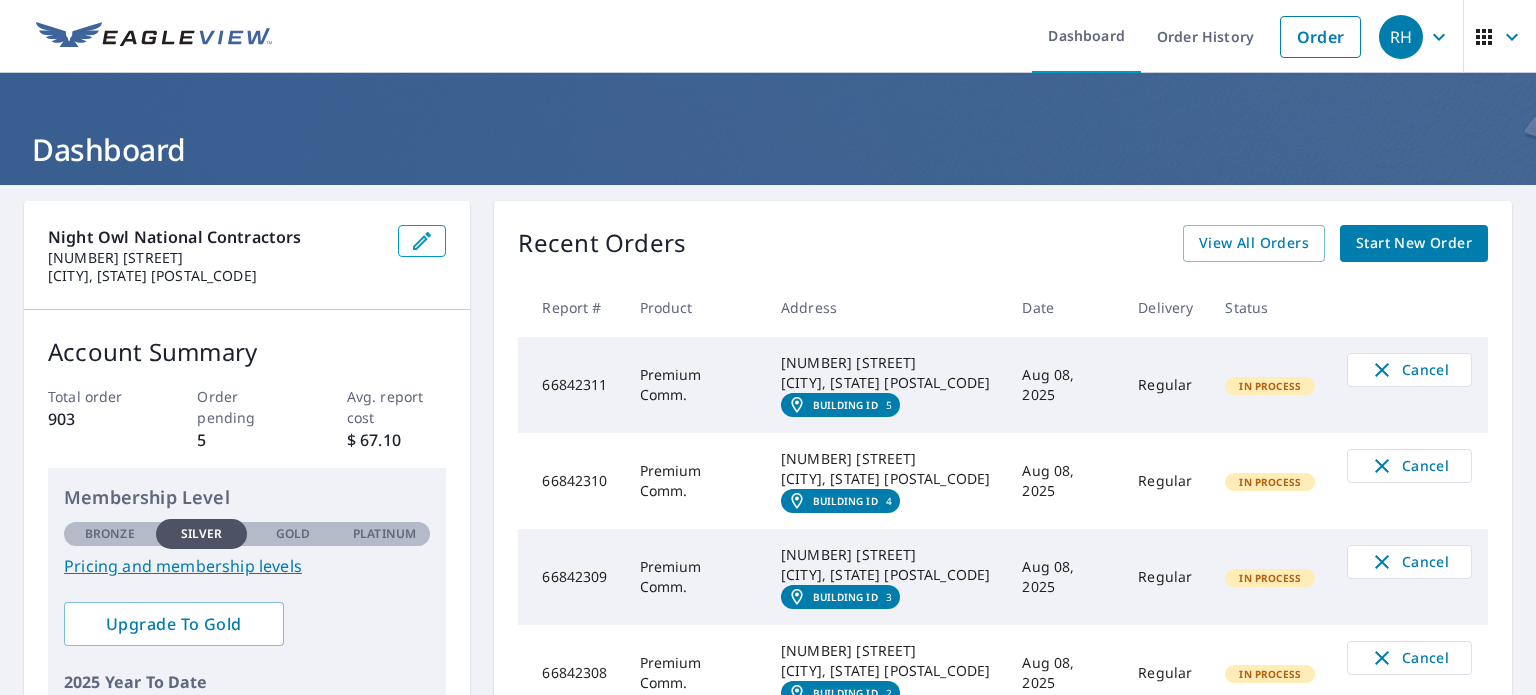 click on "Start New Order" at bounding box center [1414, 243] 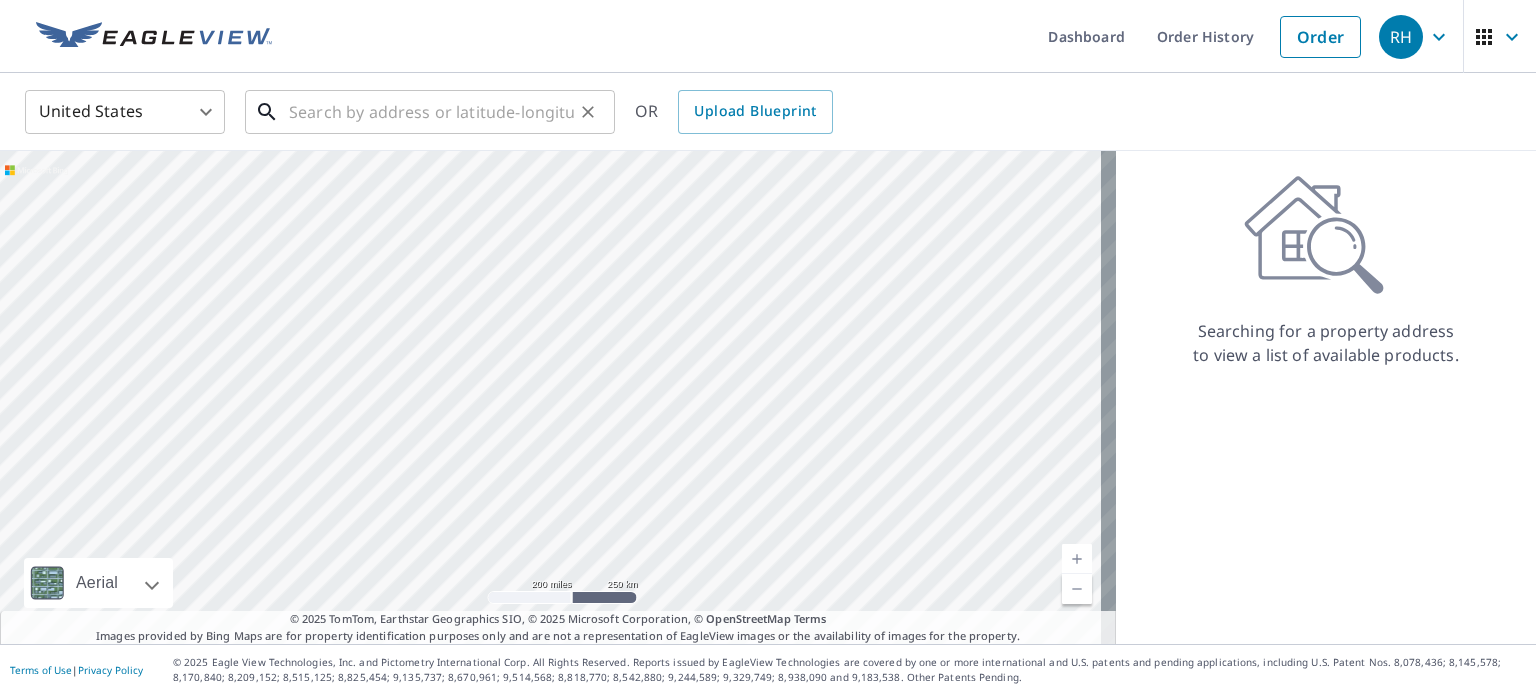 click at bounding box center [431, 112] 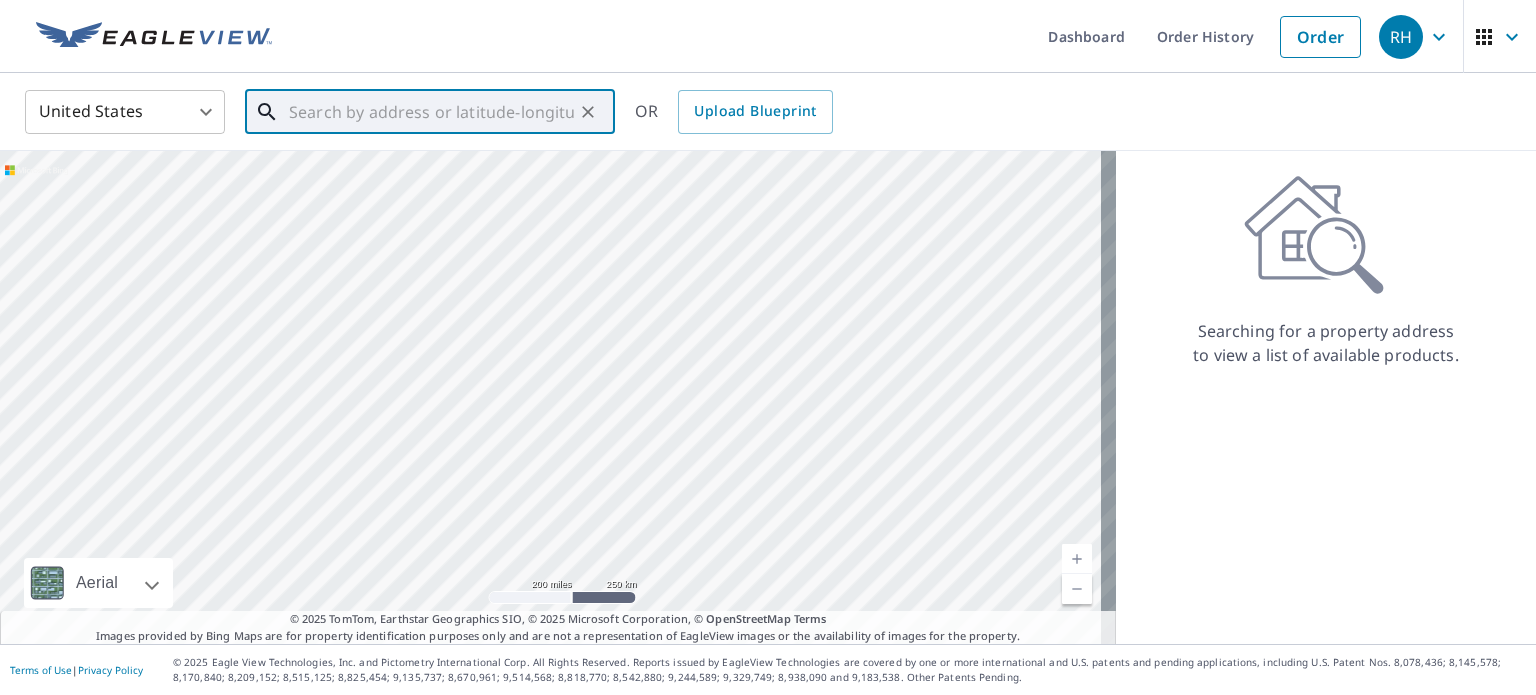 drag, startPoint x: 956, startPoint y: 470, endPoint x: 940, endPoint y: 427, distance: 45.88028 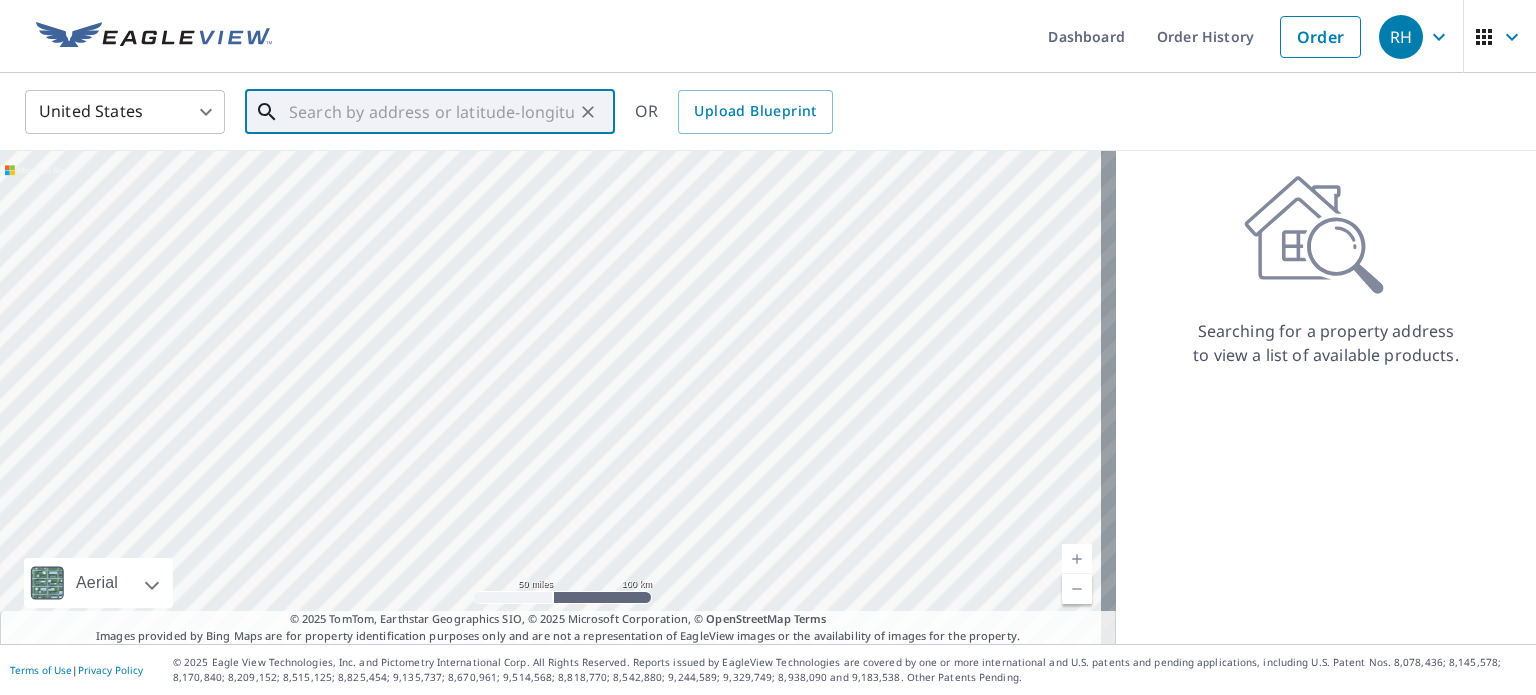 drag, startPoint x: 861, startPoint y: 408, endPoint x: 868, endPoint y: 324, distance: 84.29116 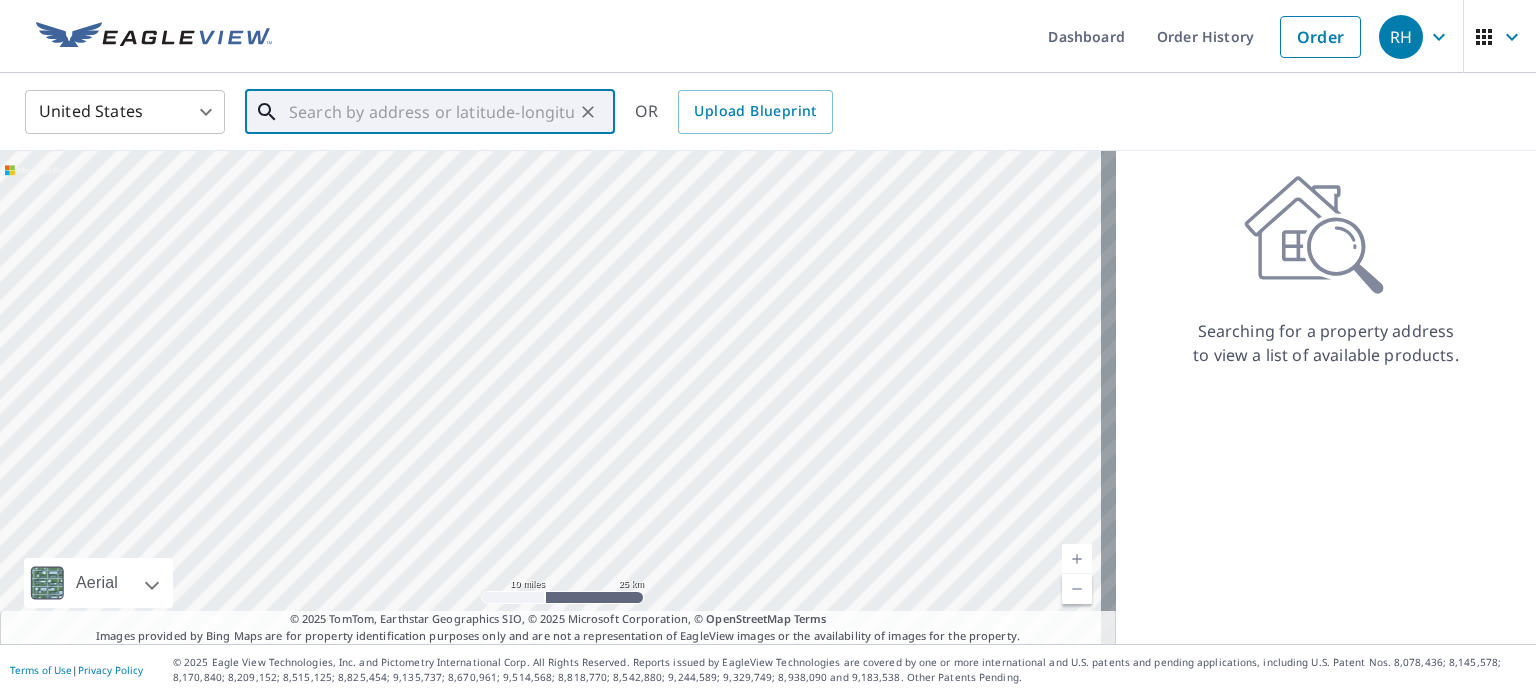 drag, startPoint x: 700, startPoint y: 351, endPoint x: 793, endPoint y: 384, distance: 98.681305 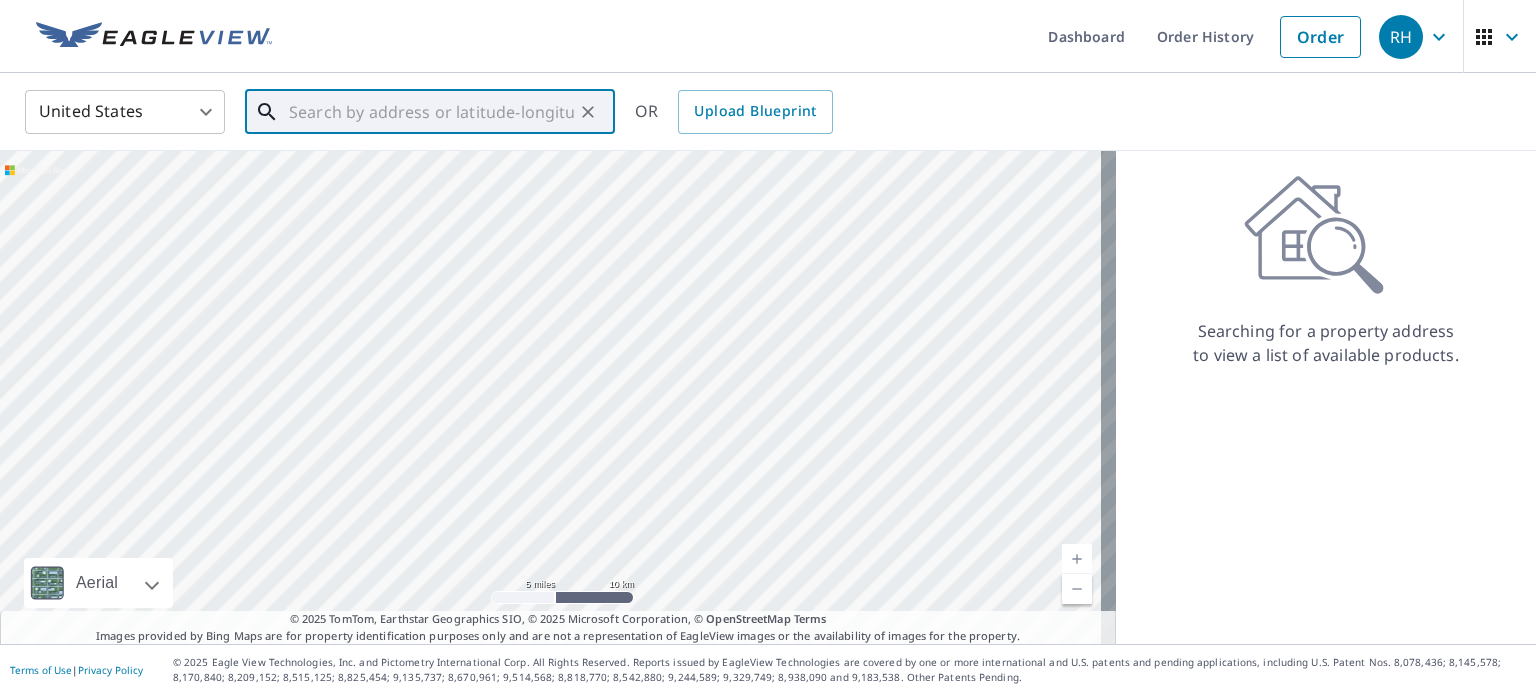 drag, startPoint x: 708, startPoint y: 348, endPoint x: 812, endPoint y: 306, distance: 112.1606 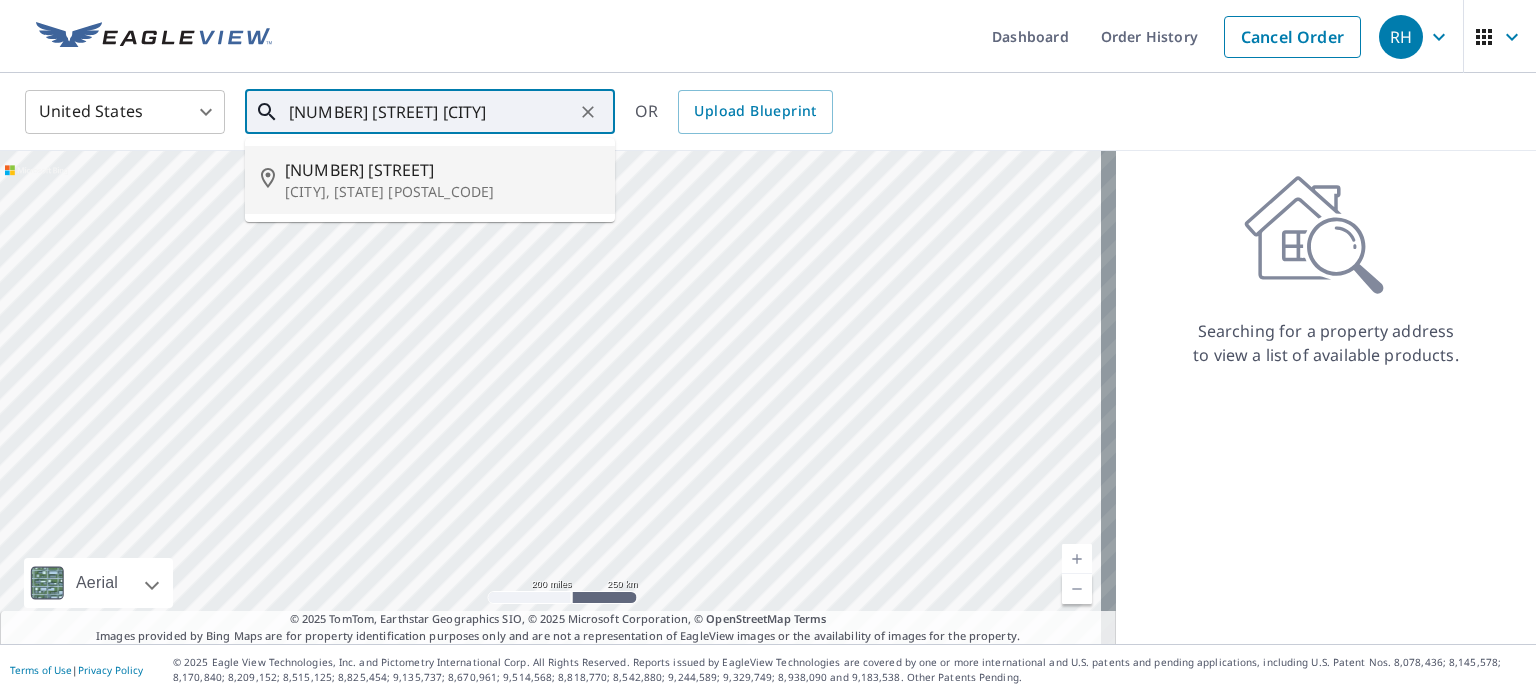 click on "[NUMBER] [STREET]" at bounding box center [442, 170] 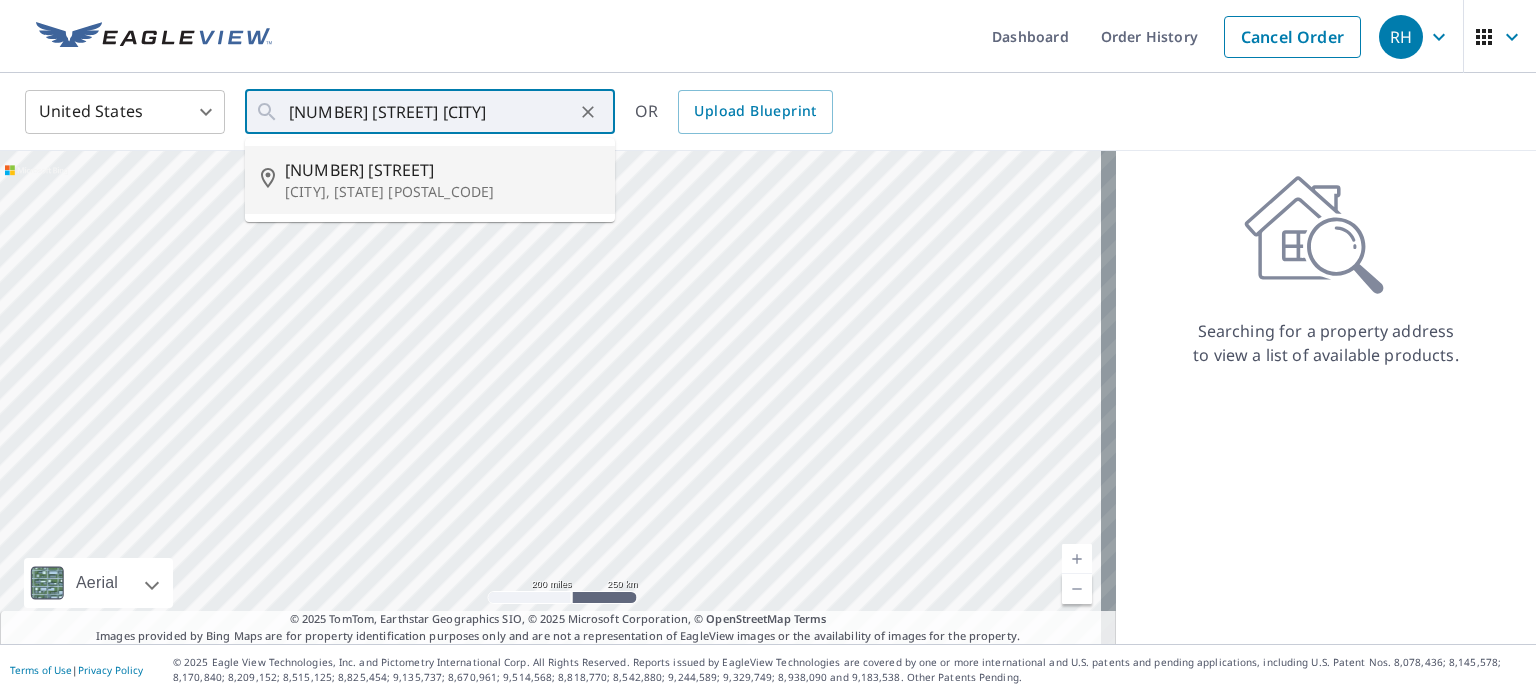 type on "[NUMBER] [STREET] [CITY], [STATE] [POSTAL_CODE]" 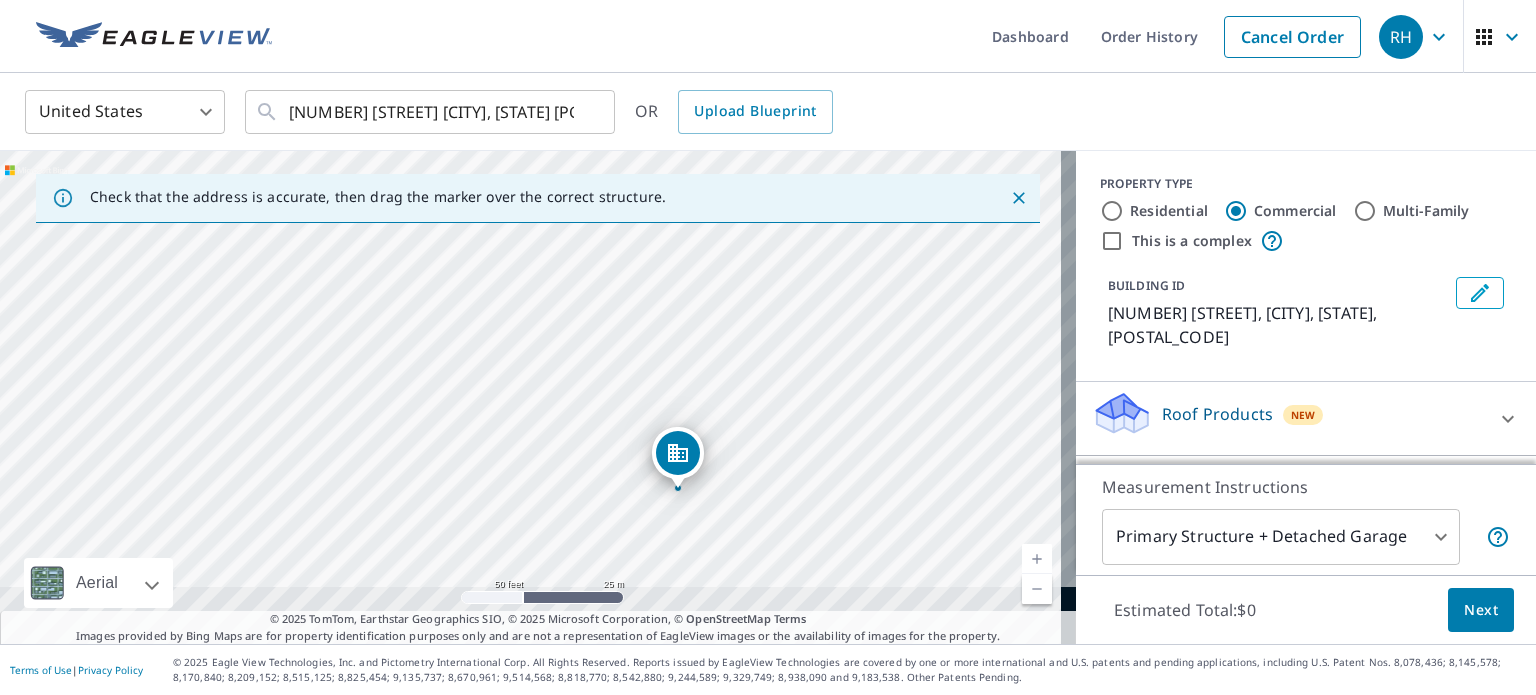 drag, startPoint x: 660, startPoint y: 384, endPoint x: 718, endPoint y: 212, distance: 181.51584 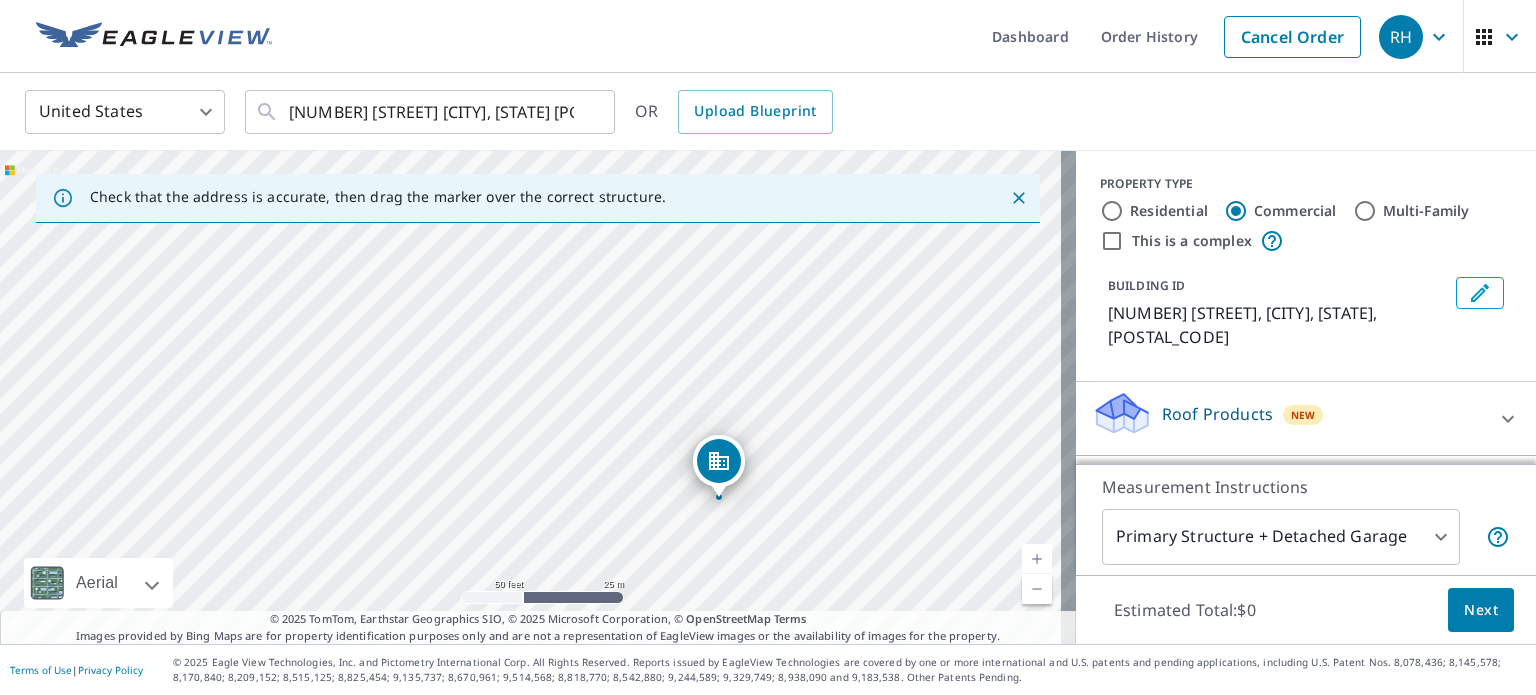 drag, startPoint x: 770, startPoint y: 421, endPoint x: 754, endPoint y: 179, distance: 242.52835 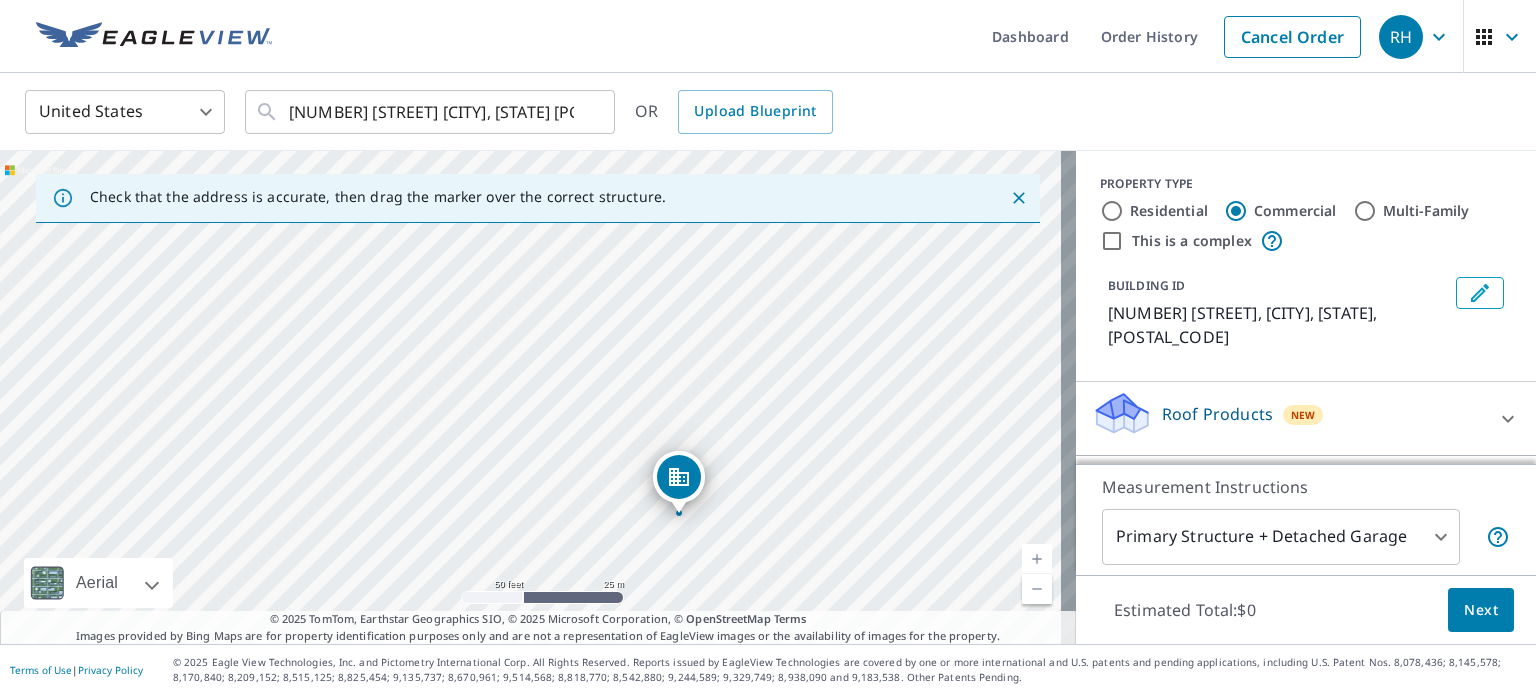 click on "[NUMBER] [STREET] [CITY], [STATE] [POSTAL_CODE]" at bounding box center [538, 397] 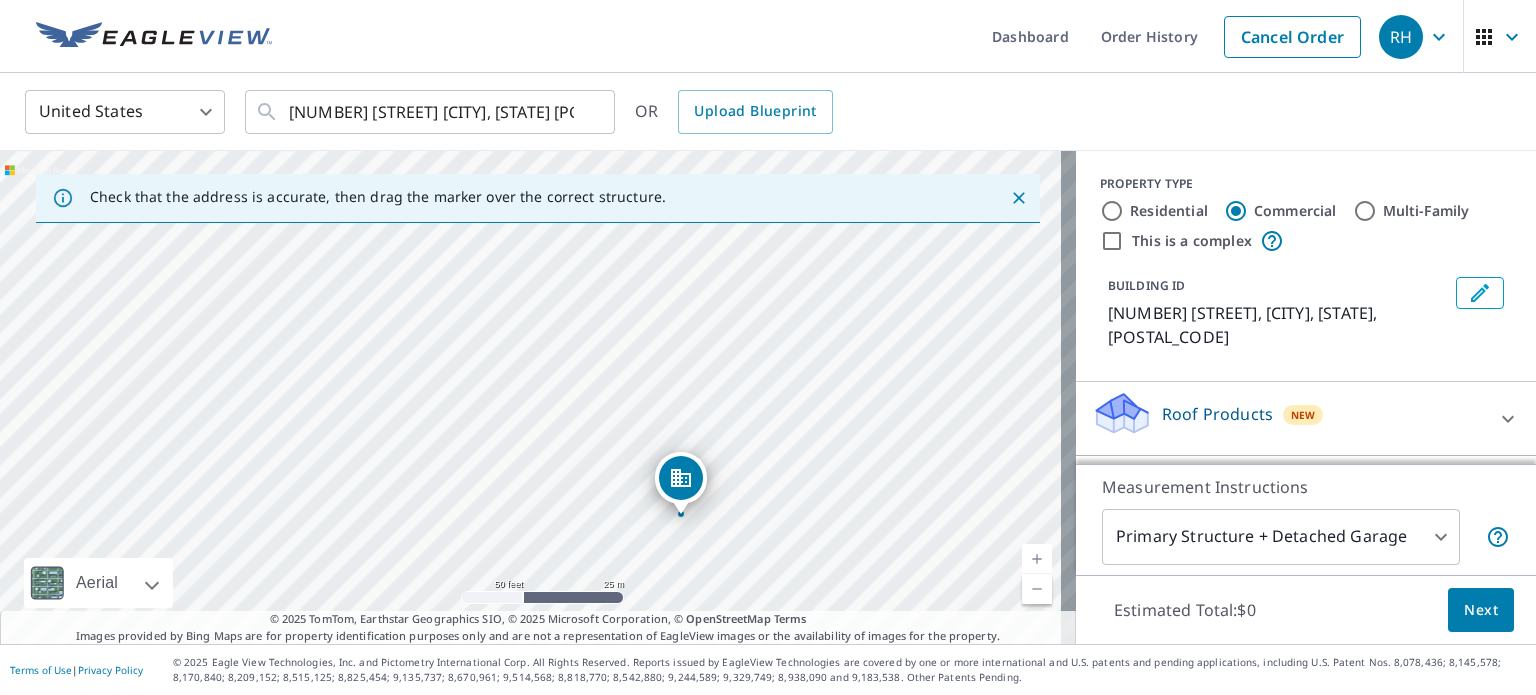 click on "[NUMBER] [STREET] [CITY], [STATE] [POSTAL_CODE]" at bounding box center (538, 397) 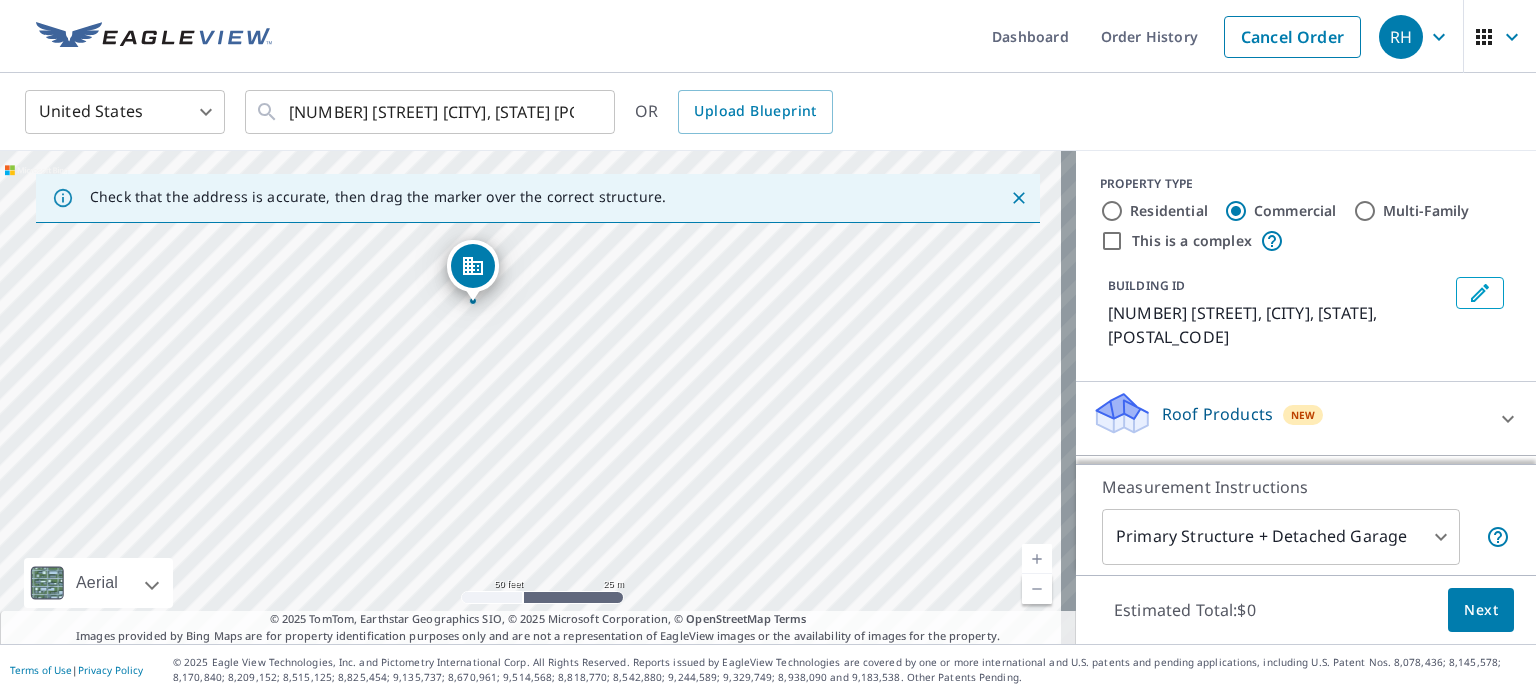 drag, startPoint x: 523, startPoint y: 354, endPoint x: 465, endPoint y: 261, distance: 109.60383 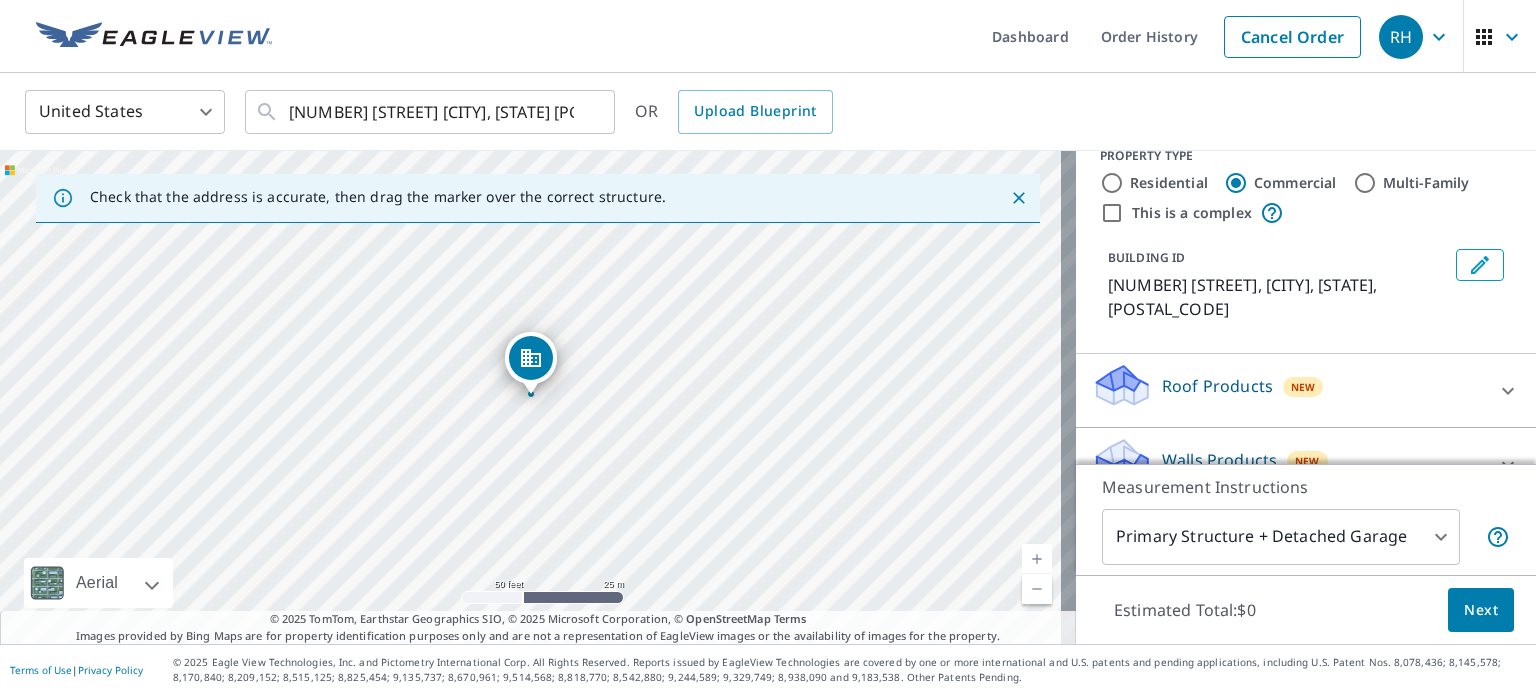 scroll, scrollTop: 40, scrollLeft: 0, axis: vertical 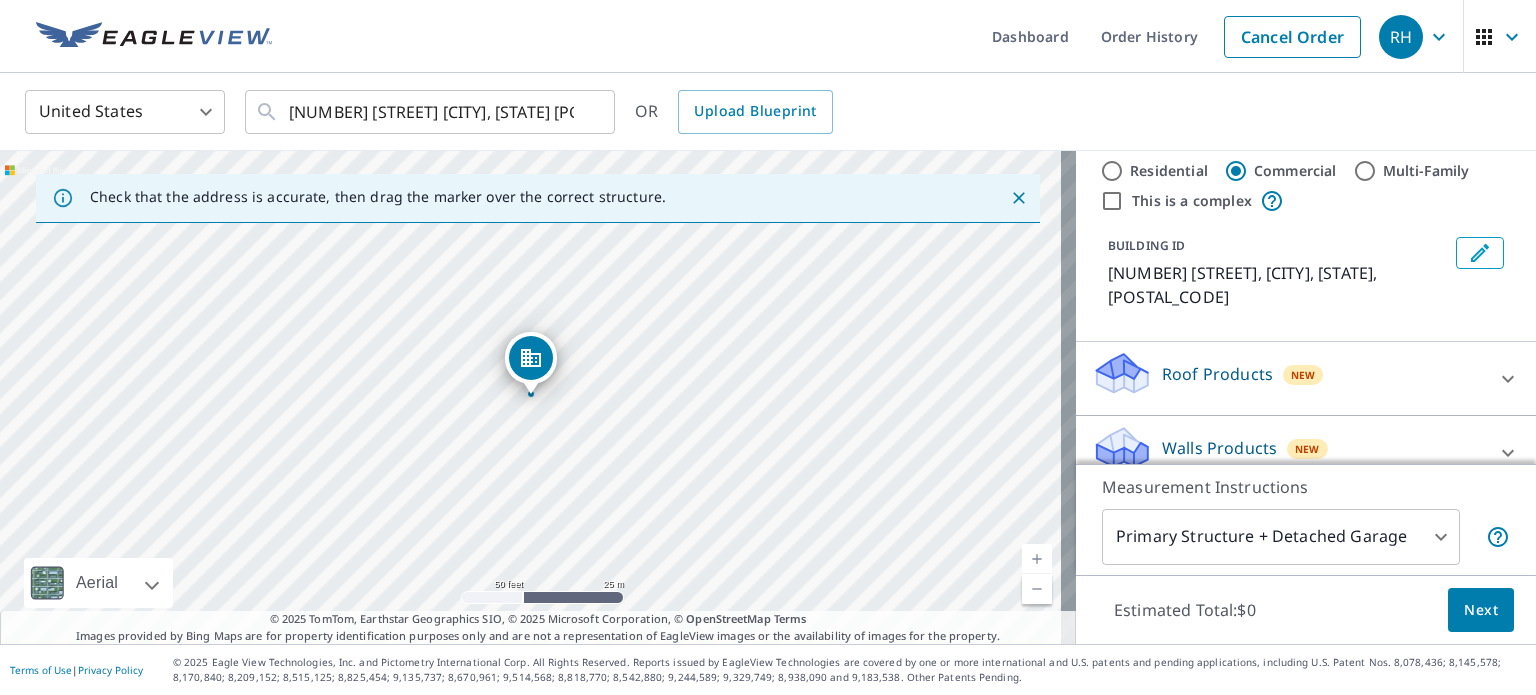 click on "Multi-Family" at bounding box center [1365, 171] 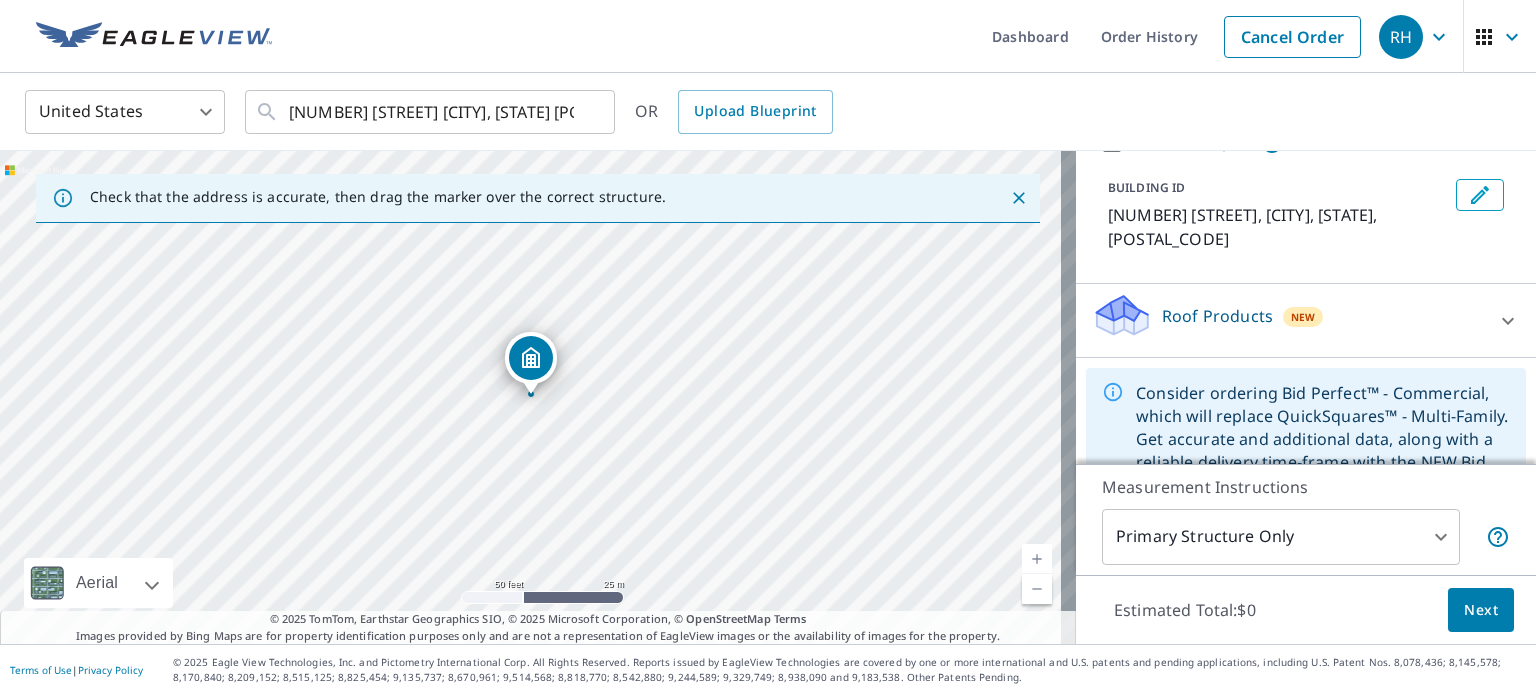 scroll, scrollTop: 129, scrollLeft: 0, axis: vertical 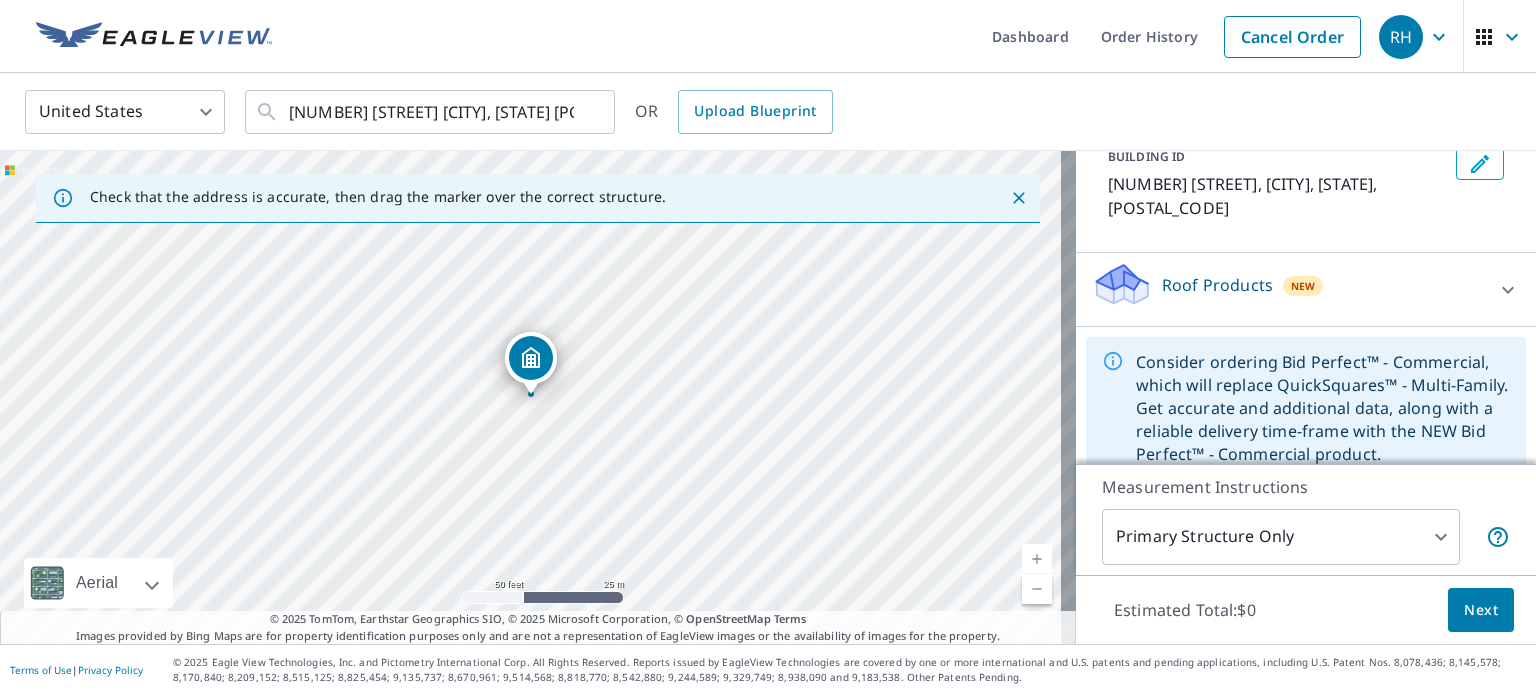 click on "RH RH
Dashboard Order History Cancel Order RH United States US ​ [NUMBER] [STREET] [CITY], [STATE] [POSTAL_CODE] ​ OR Upload Blueprint Check that the address is accurate, then drag the marker over the correct structure. [NUMBER] [STREET] [CITY], [STATE] [POSTAL_CODE] Aerial Road A standard road map Aerial A detailed look from above Labels Labels 50 feet 25 m © 2025 TomTom, © Vexcel Imaging, © 2025 Microsoft Corporation,  © OpenStreetMap Terms © 2025 TomTom, Earthstar Geographics SIO, © 2025 Microsoft Corporation, ©   OpenStreetMap   Terms Images provided by Bing Maps are for property identification purposes only and are not a representation of EagleView images or the availability of images for the property. PROPERTY TYPE Residential Commercial Multi-Family This is a complex BUILDING ID [NUMBER] [STREET], [CITY], [STATE], [POSTAL_CODE] Roof Products New QuickSquares™ $49 Measurement Instructions Primary Structure Only 2 ​ Estimated Total:  $0 Next Terms of Use  |  Privacy Policy" at bounding box center [768, 347] 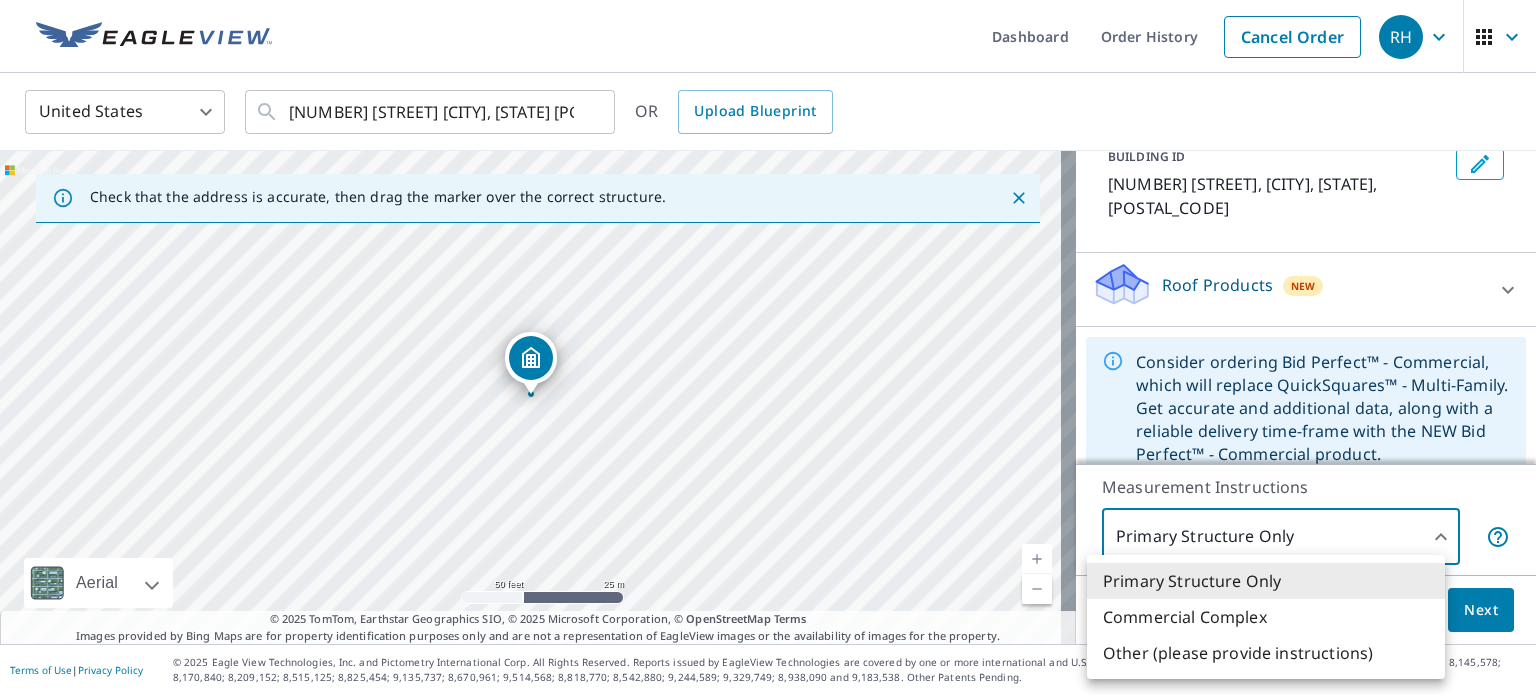 click on "Primary Structure Only" at bounding box center (1266, 581) 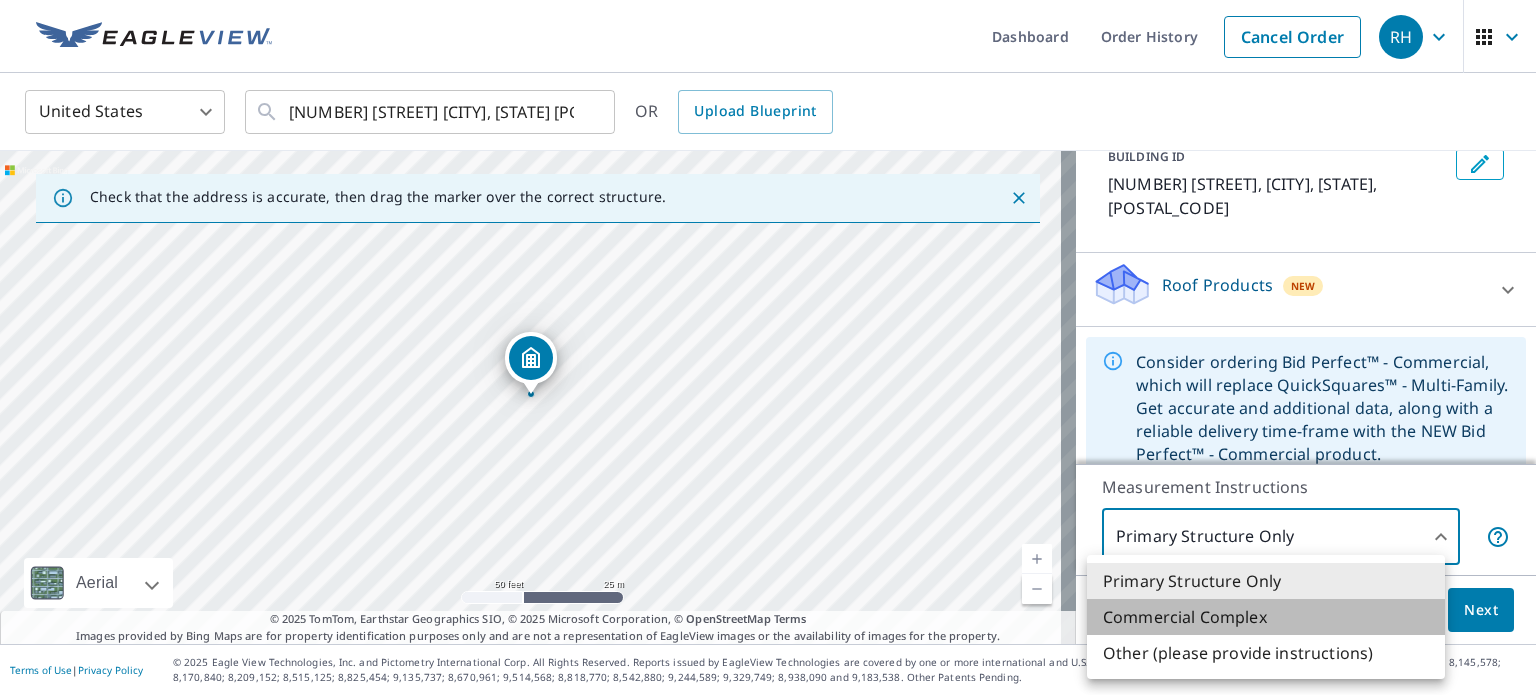 drag, startPoint x: 1210, startPoint y: 617, endPoint x: 1197, endPoint y: 621, distance: 13.601471 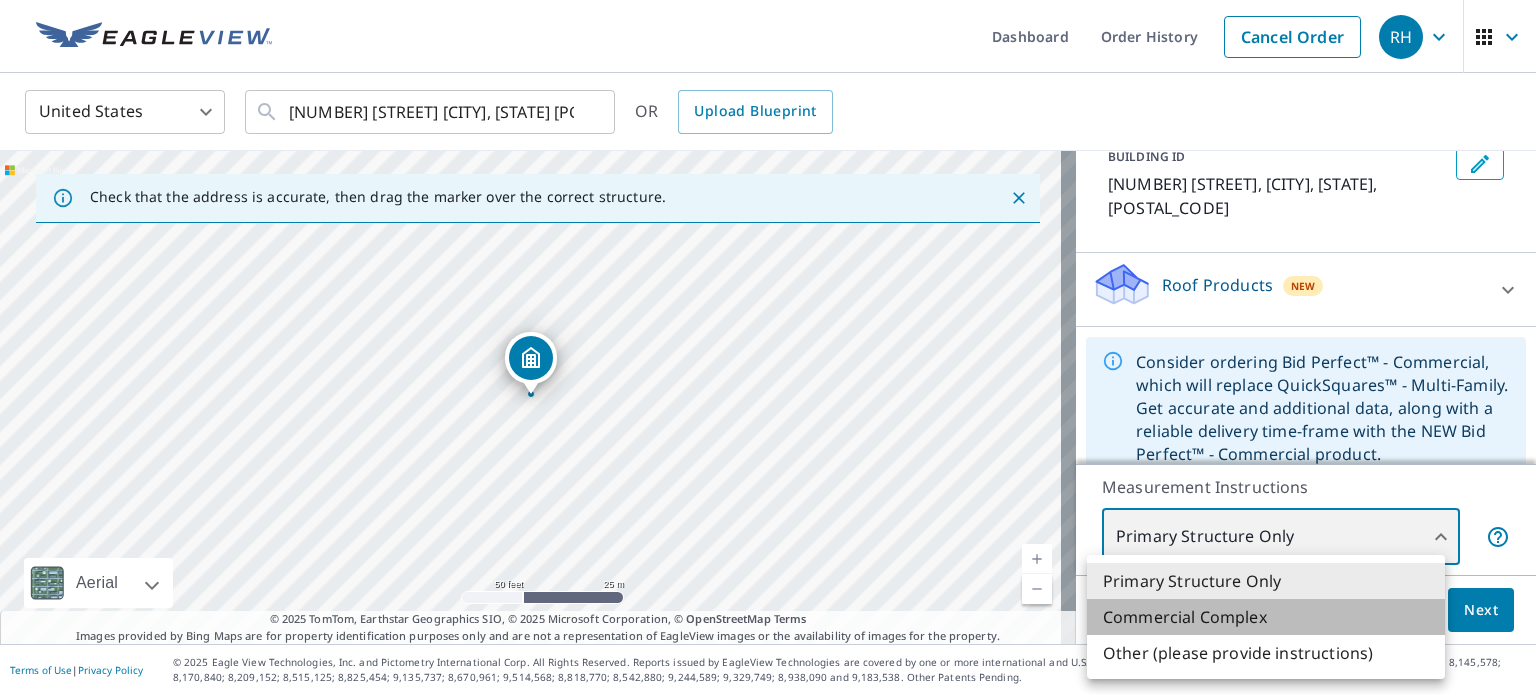 type on "4" 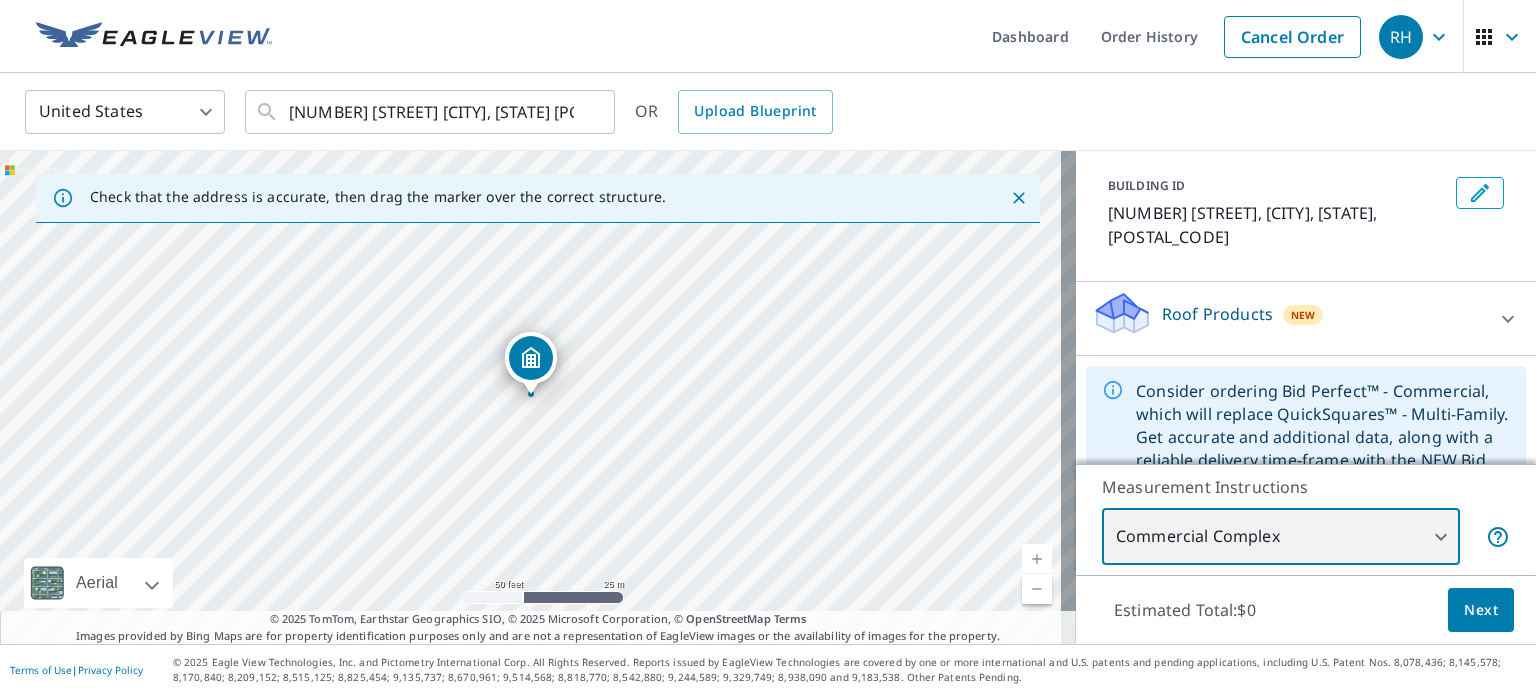 scroll, scrollTop: 0, scrollLeft: 0, axis: both 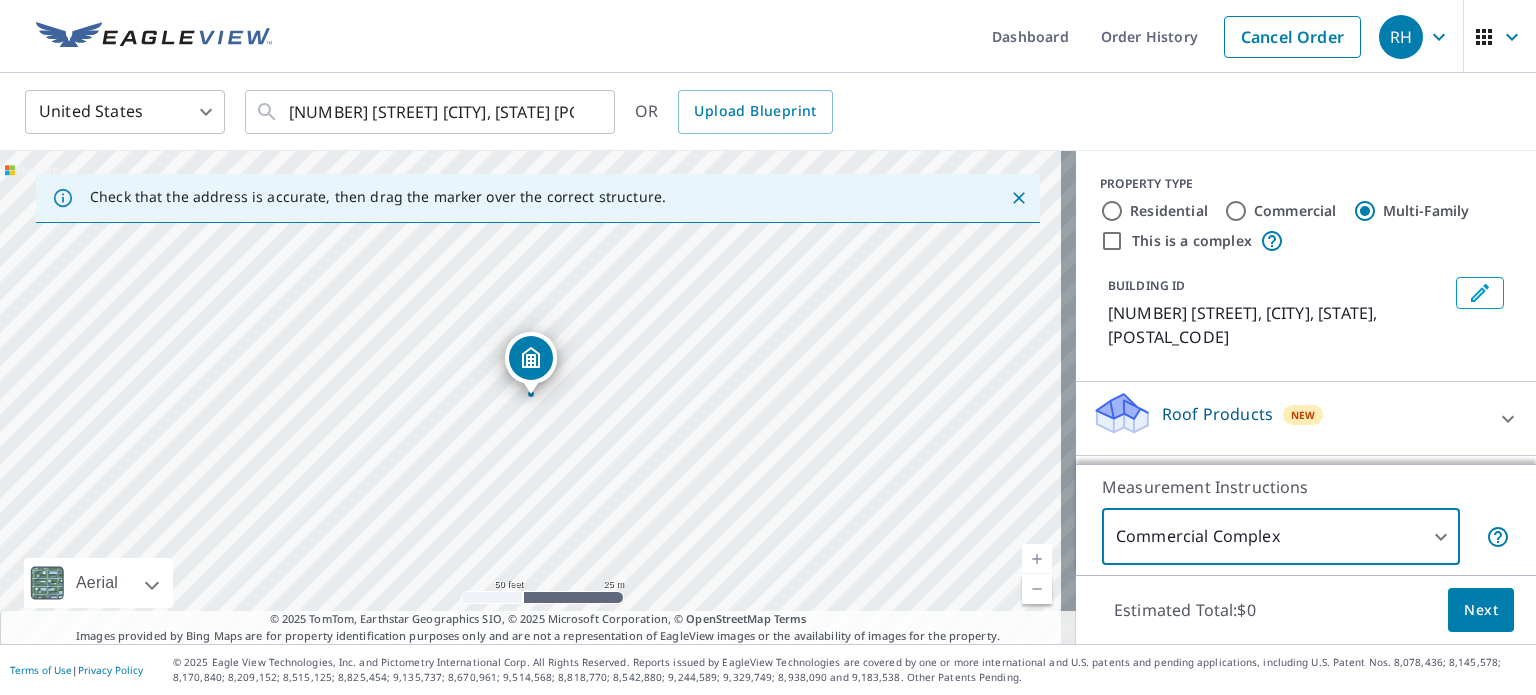 click on "This is a complex" at bounding box center (1112, 241) 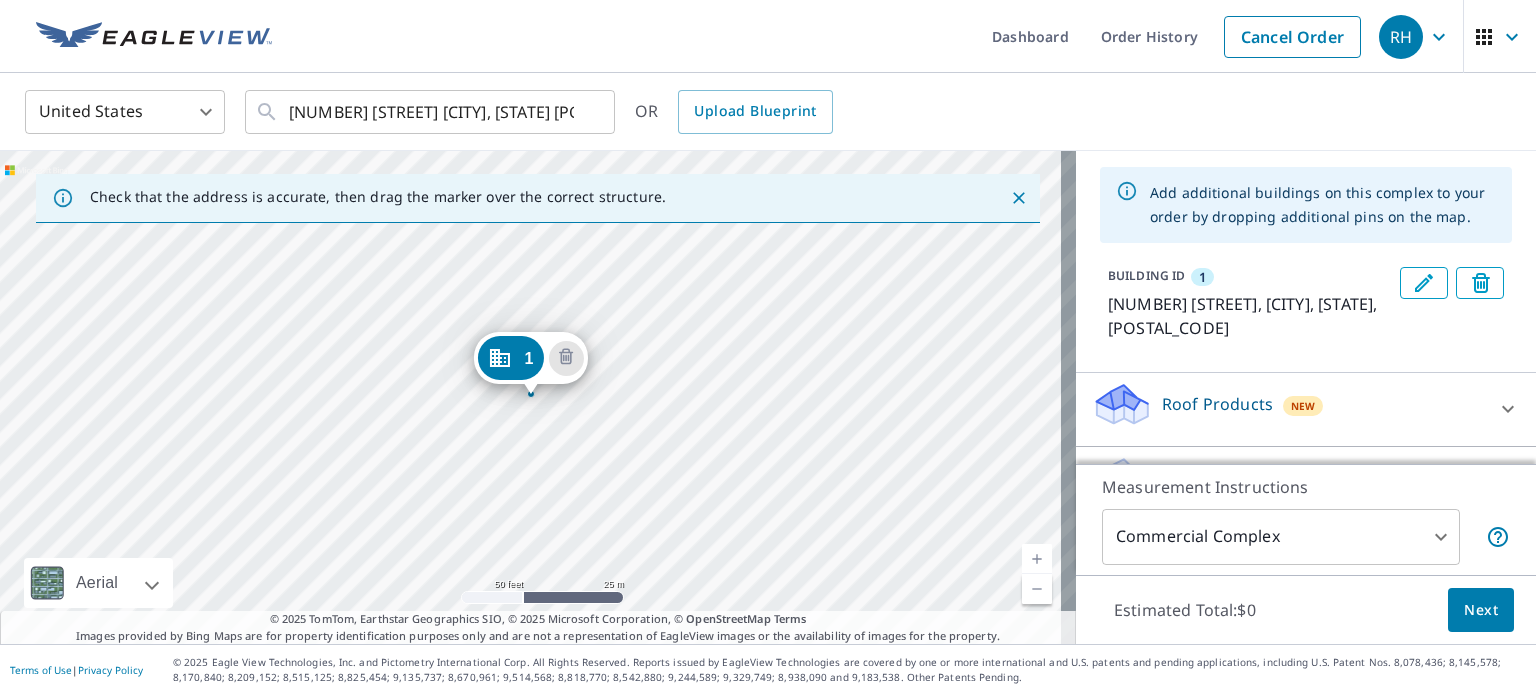scroll, scrollTop: 158, scrollLeft: 0, axis: vertical 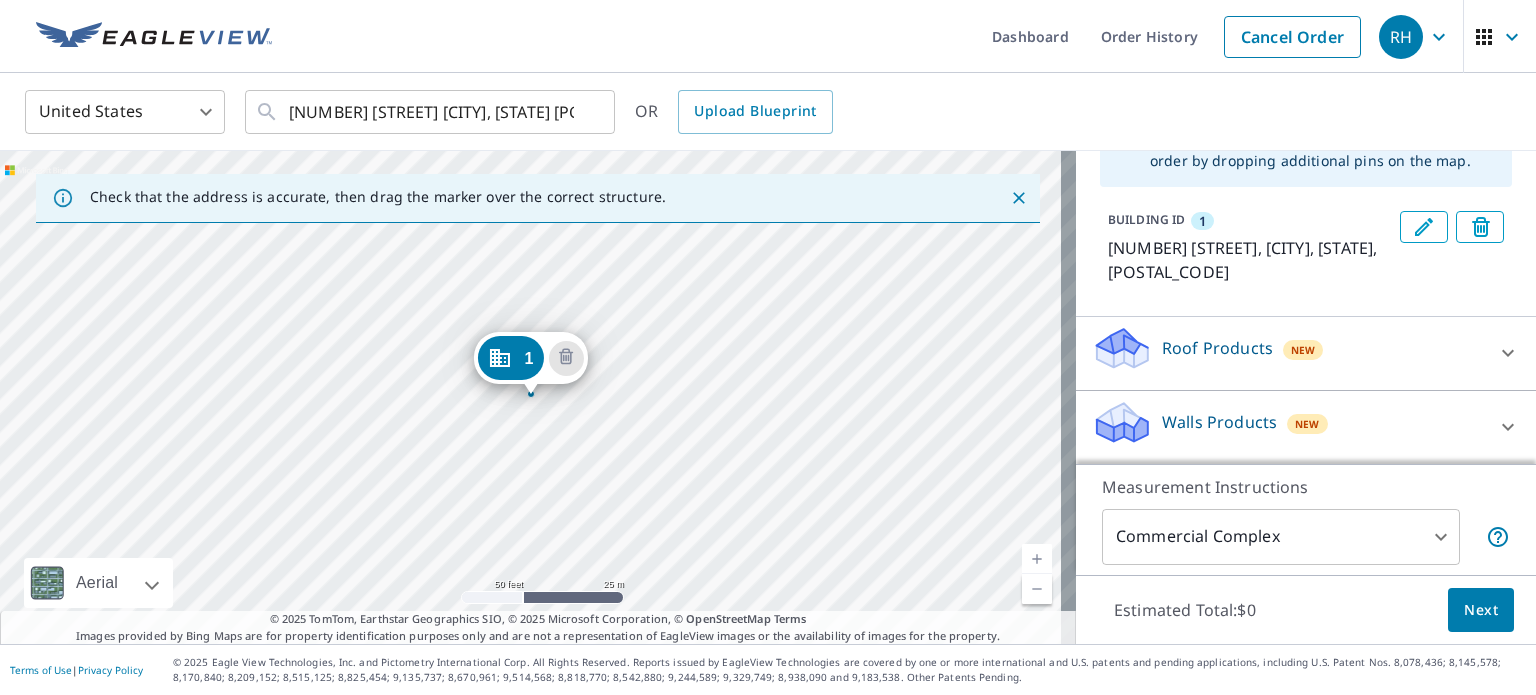 click on "Walls Products" at bounding box center (1219, 422) 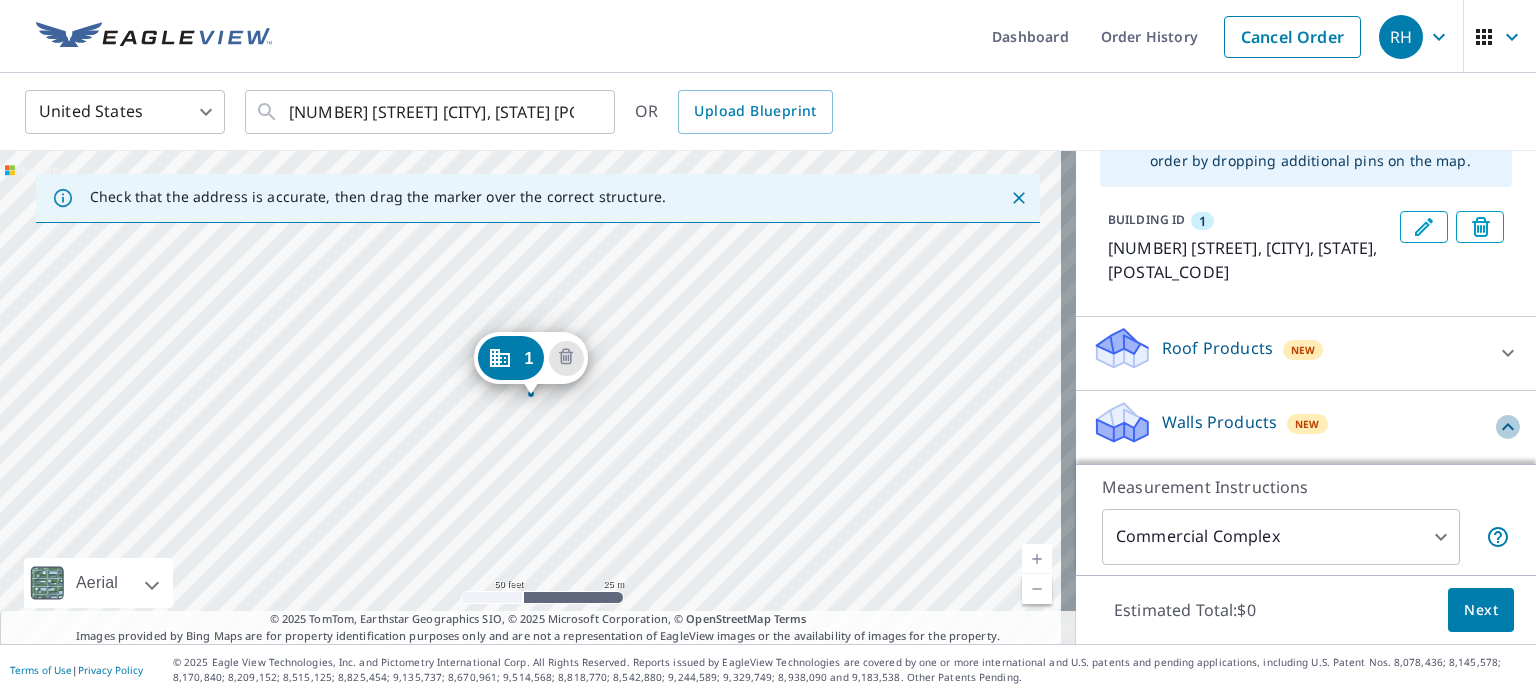click 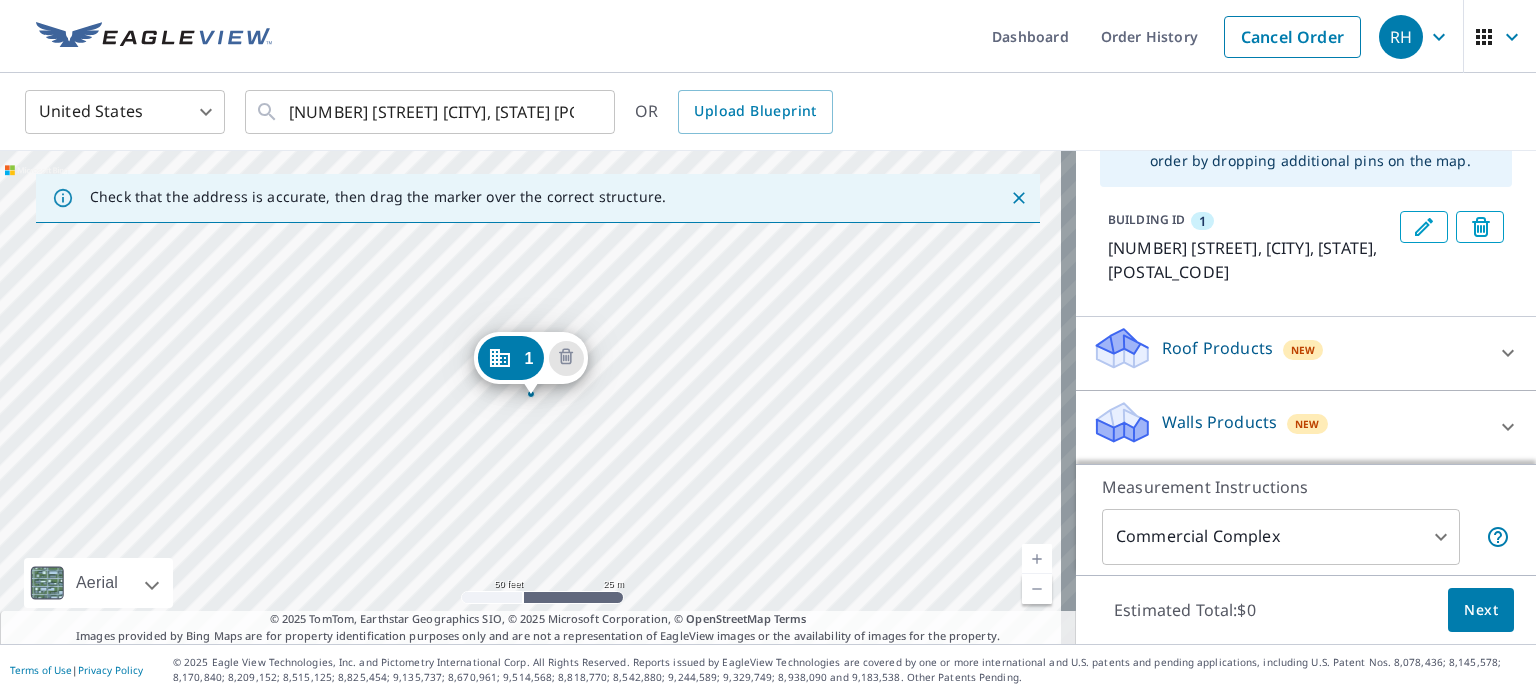 click on "Next" at bounding box center [1481, 610] 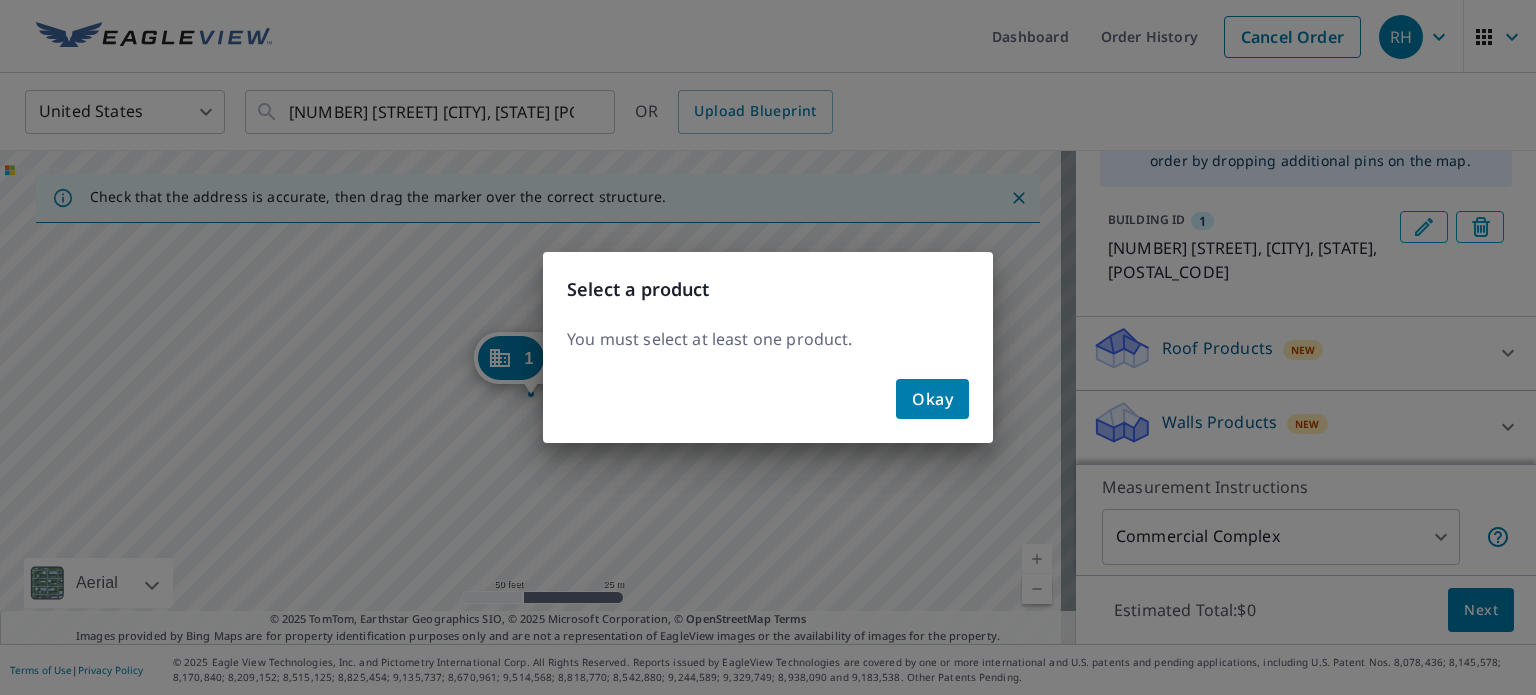 click on "Okay" at bounding box center [932, 399] 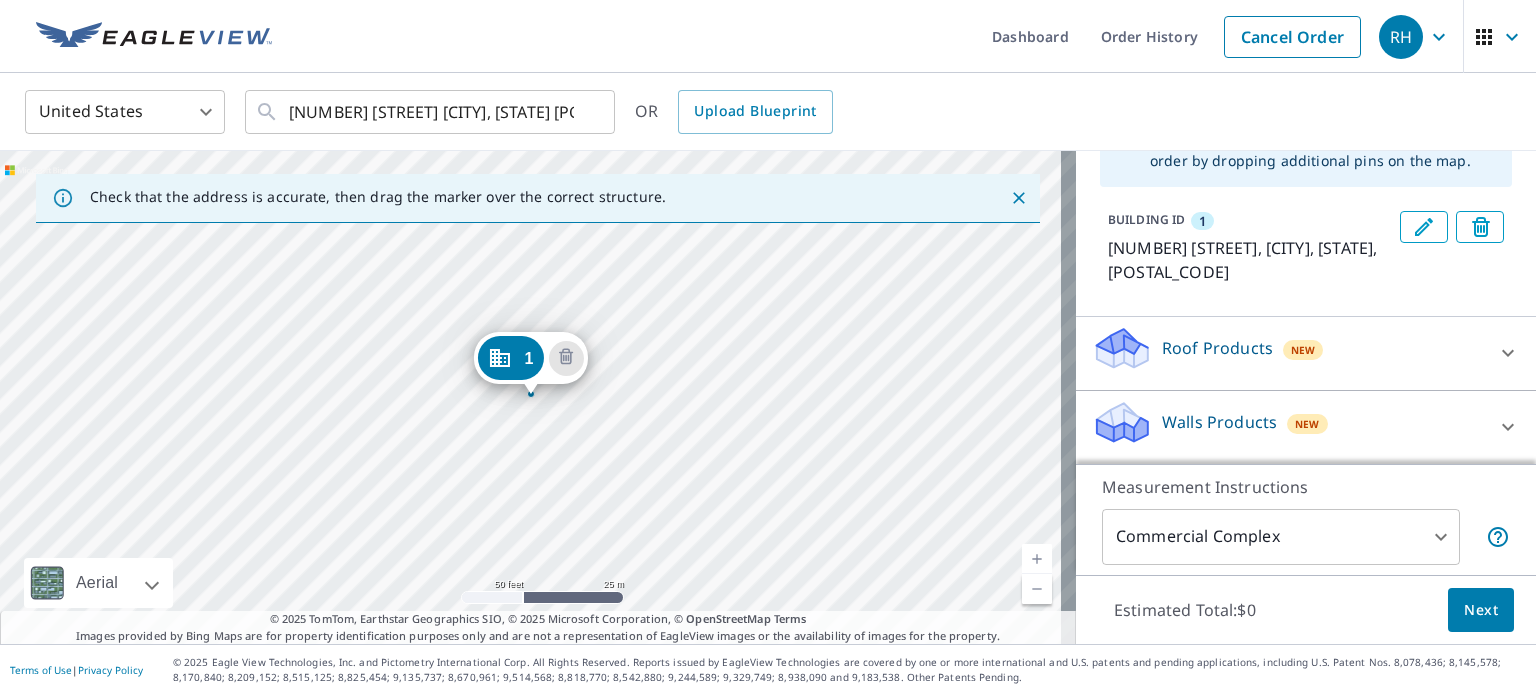 click on "Walls Products New" at bounding box center (1288, 427) 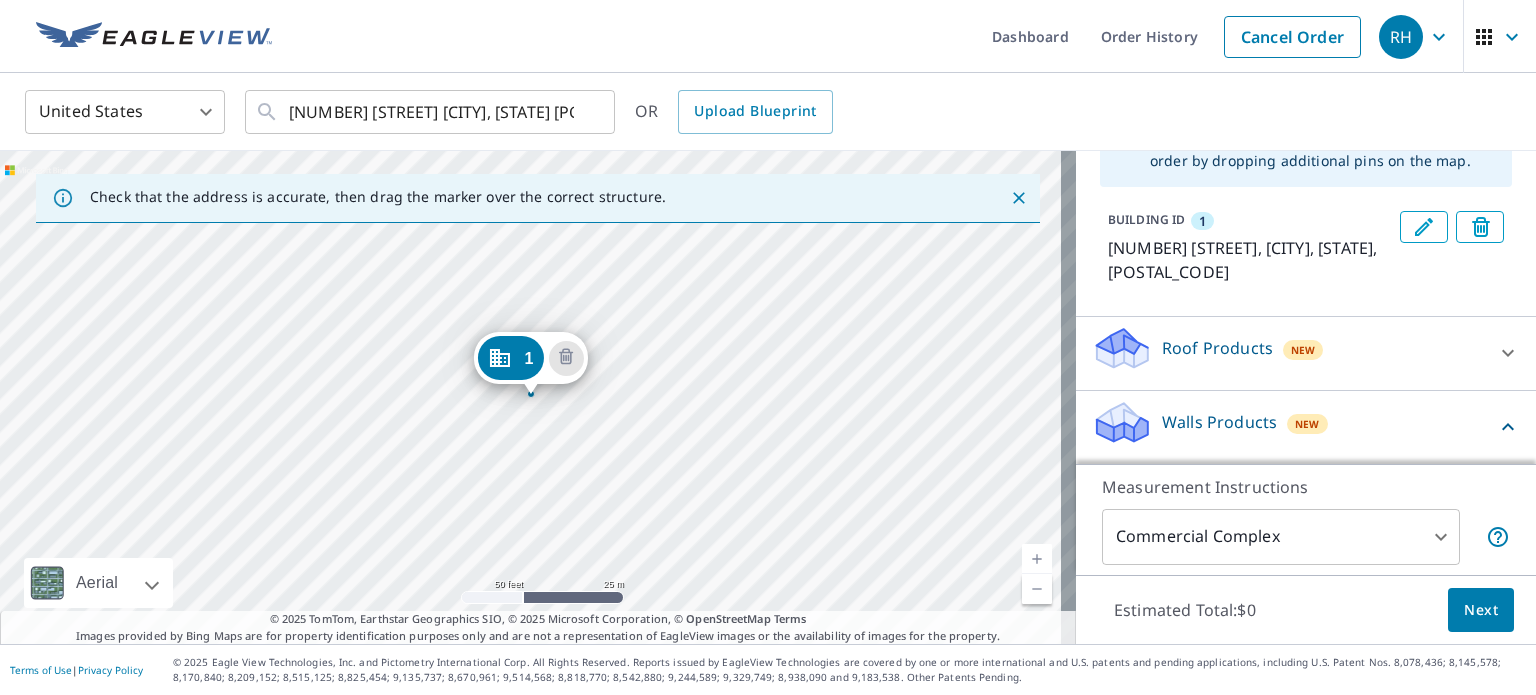 click 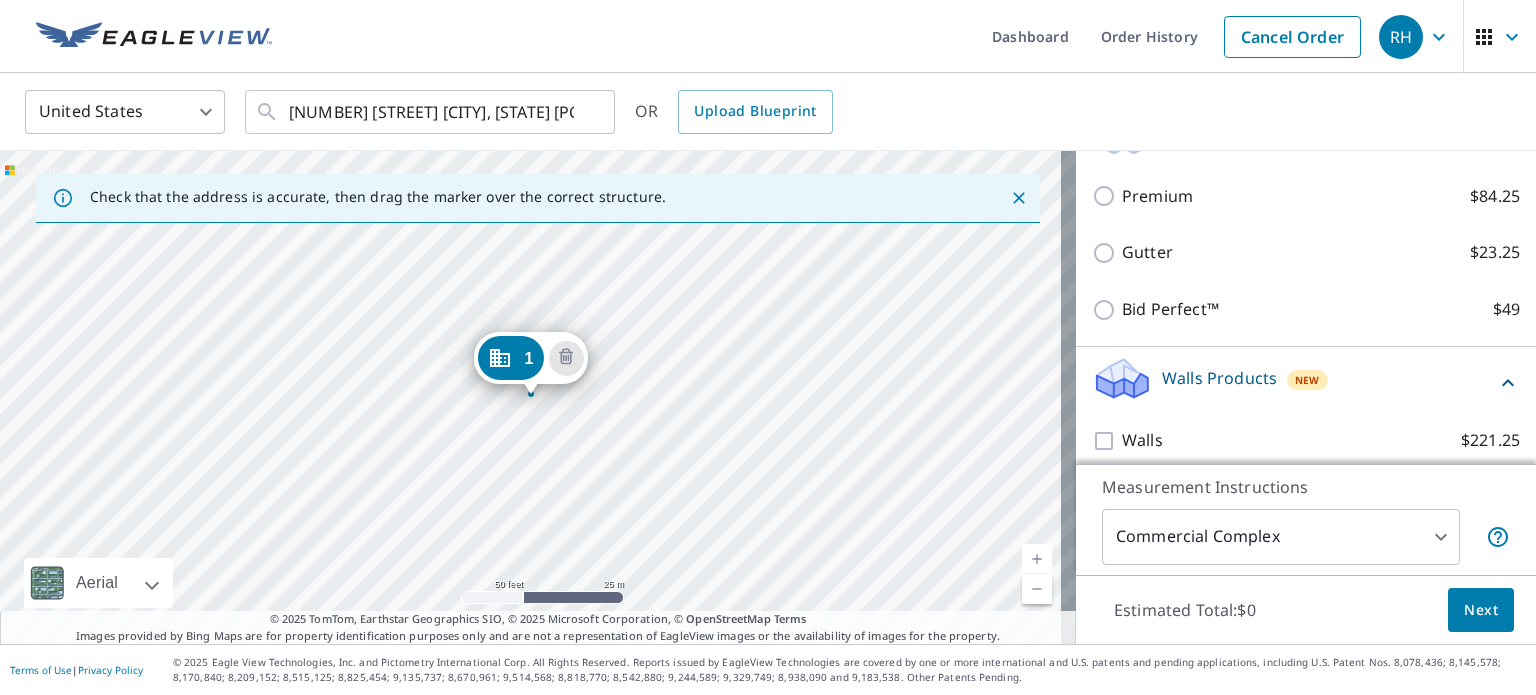 scroll, scrollTop: 384, scrollLeft: 0, axis: vertical 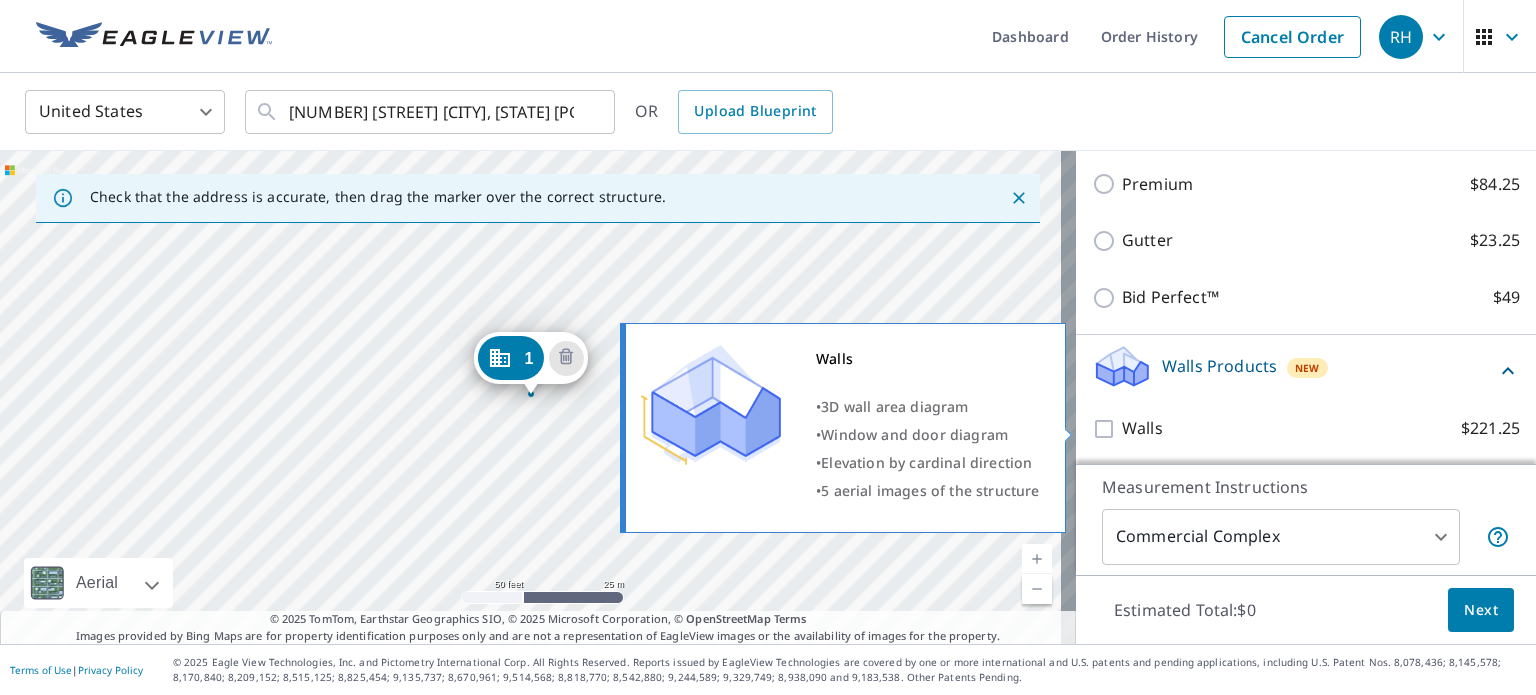 click on "Walls $221.25" at bounding box center (1107, 429) 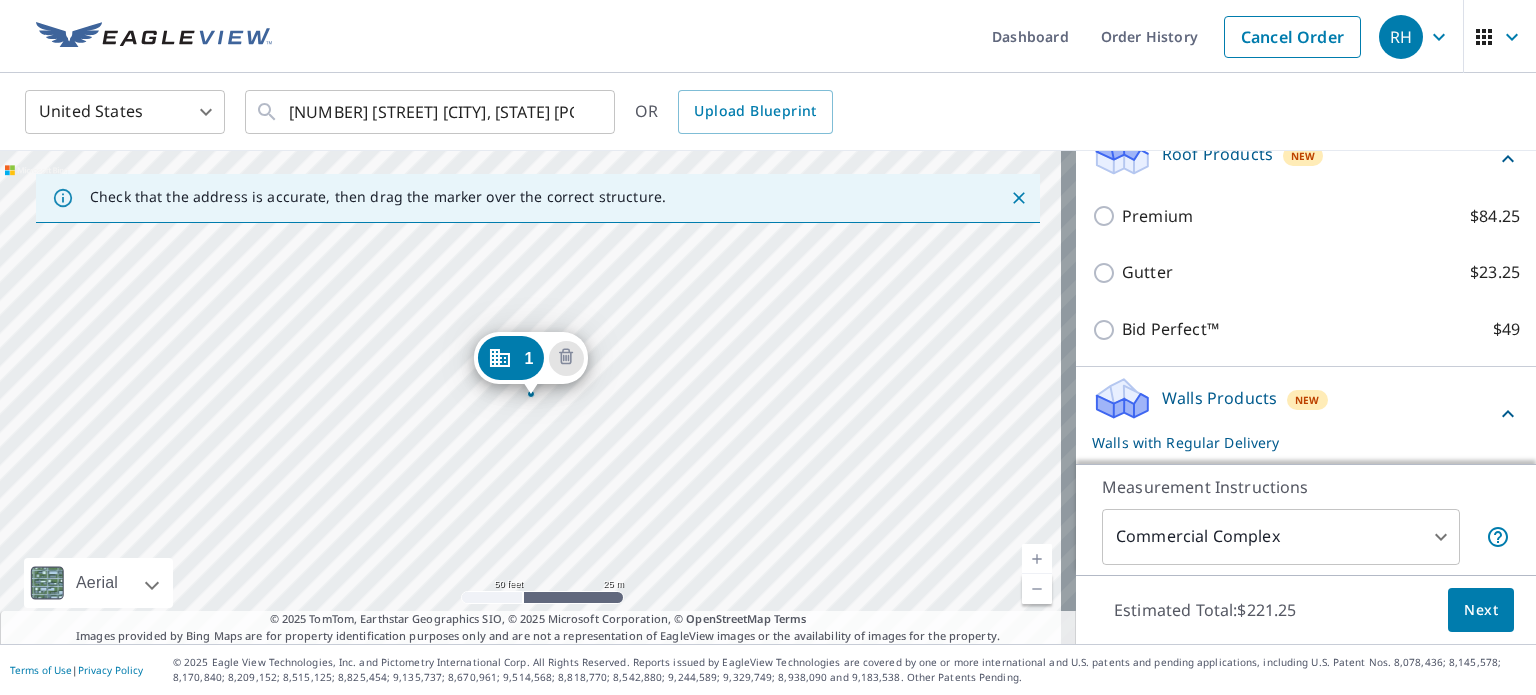 scroll, scrollTop: 384, scrollLeft: 0, axis: vertical 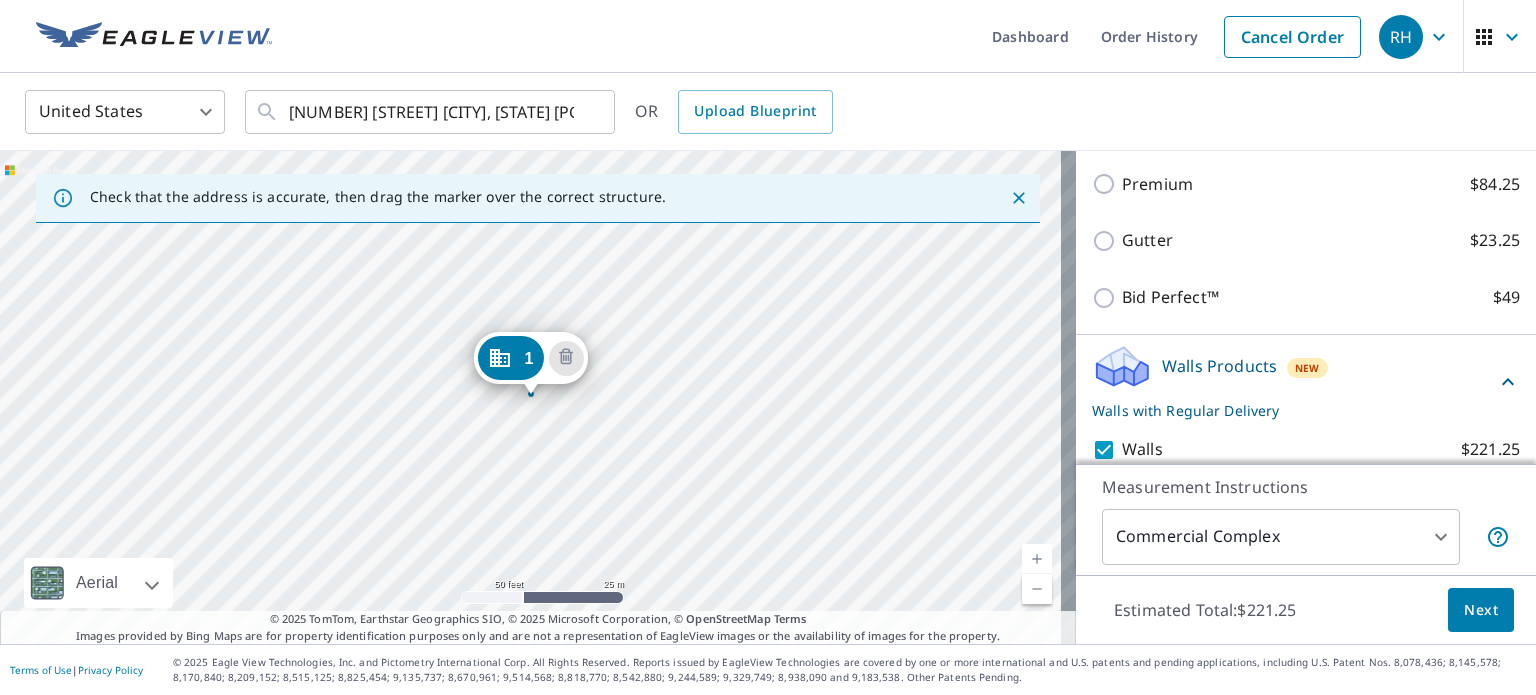 click on "Next" at bounding box center [1481, 610] 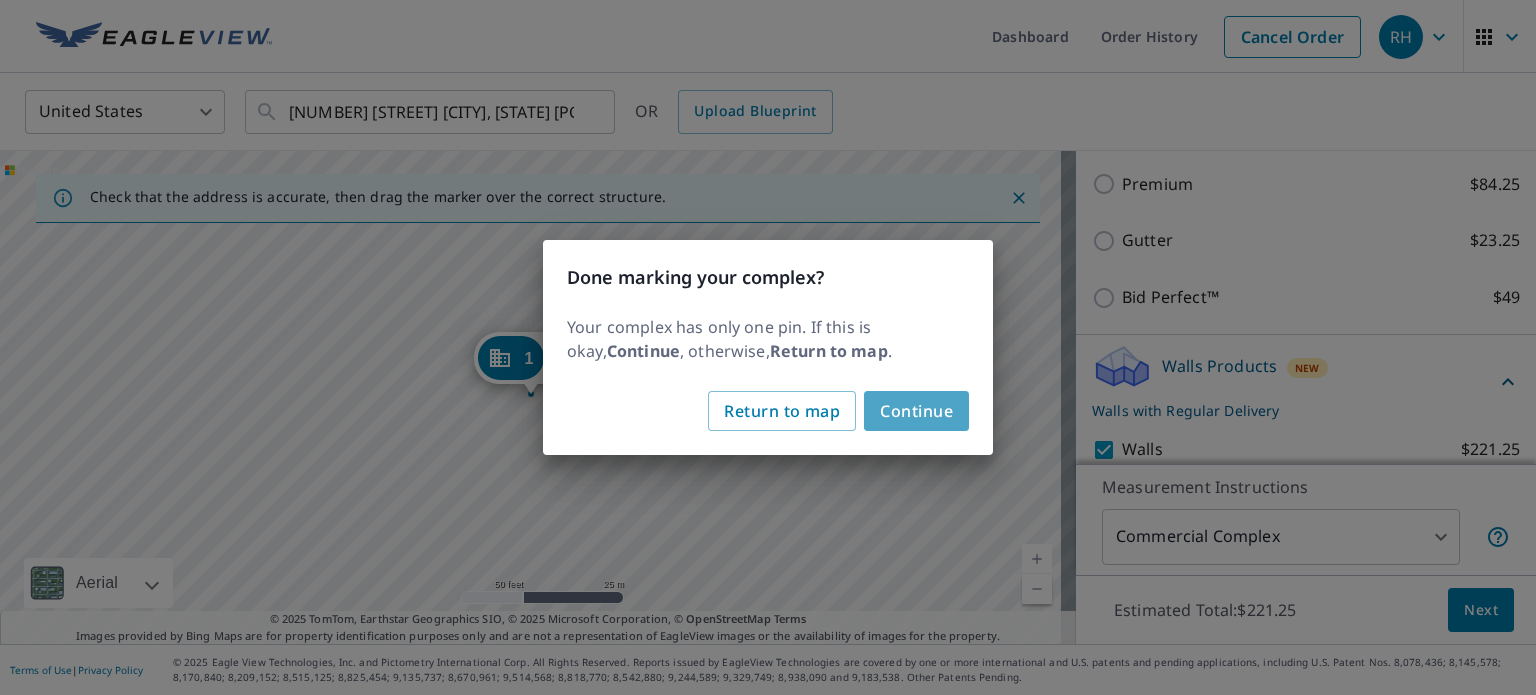 click on "Continue" at bounding box center [916, 411] 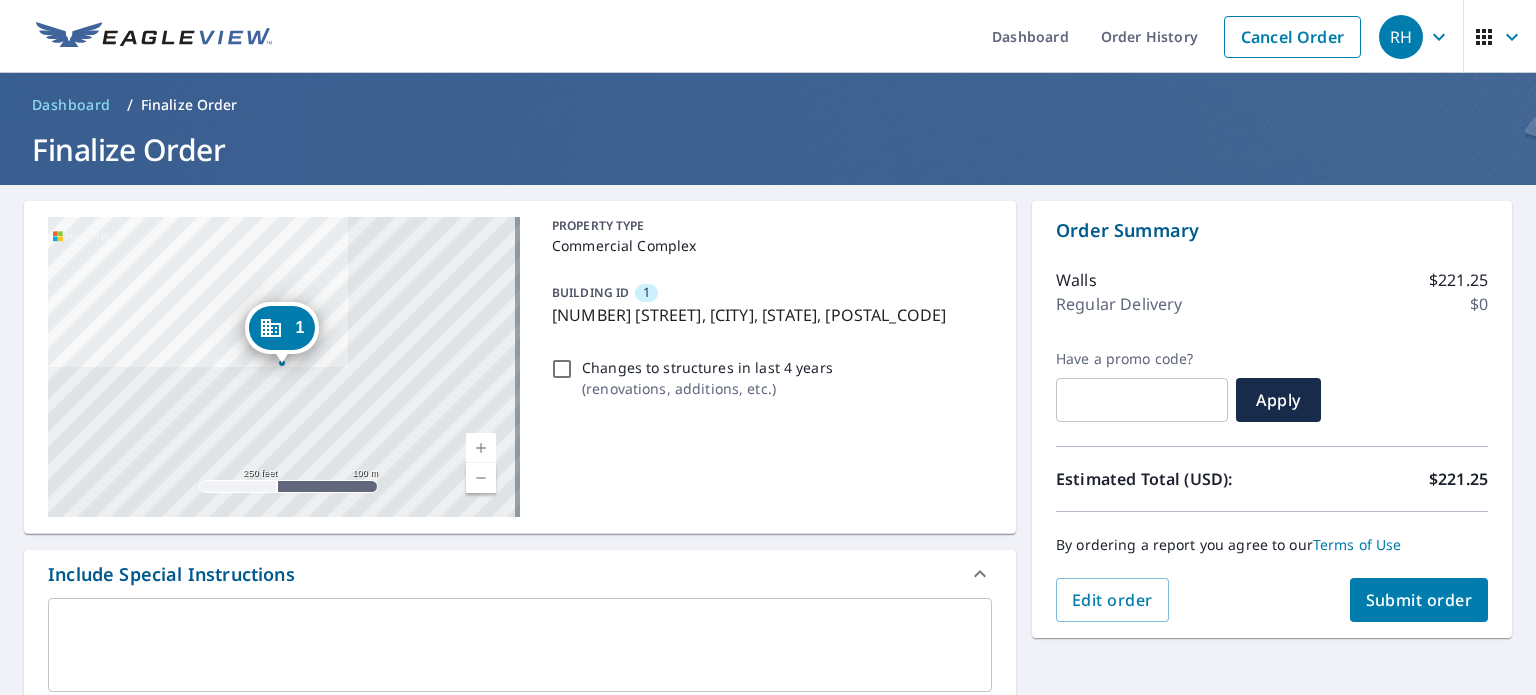 scroll, scrollTop: 200, scrollLeft: 0, axis: vertical 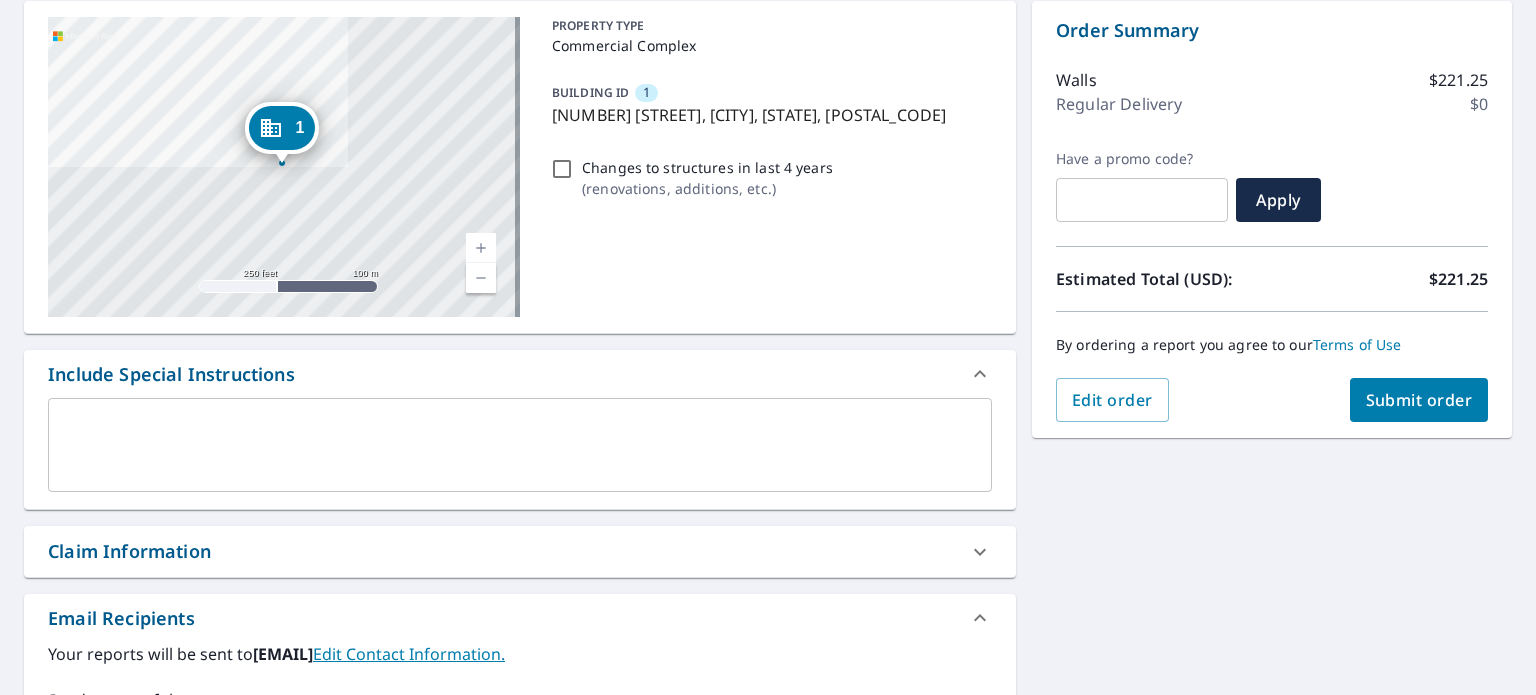 click on "Submit order" at bounding box center (1419, 400) 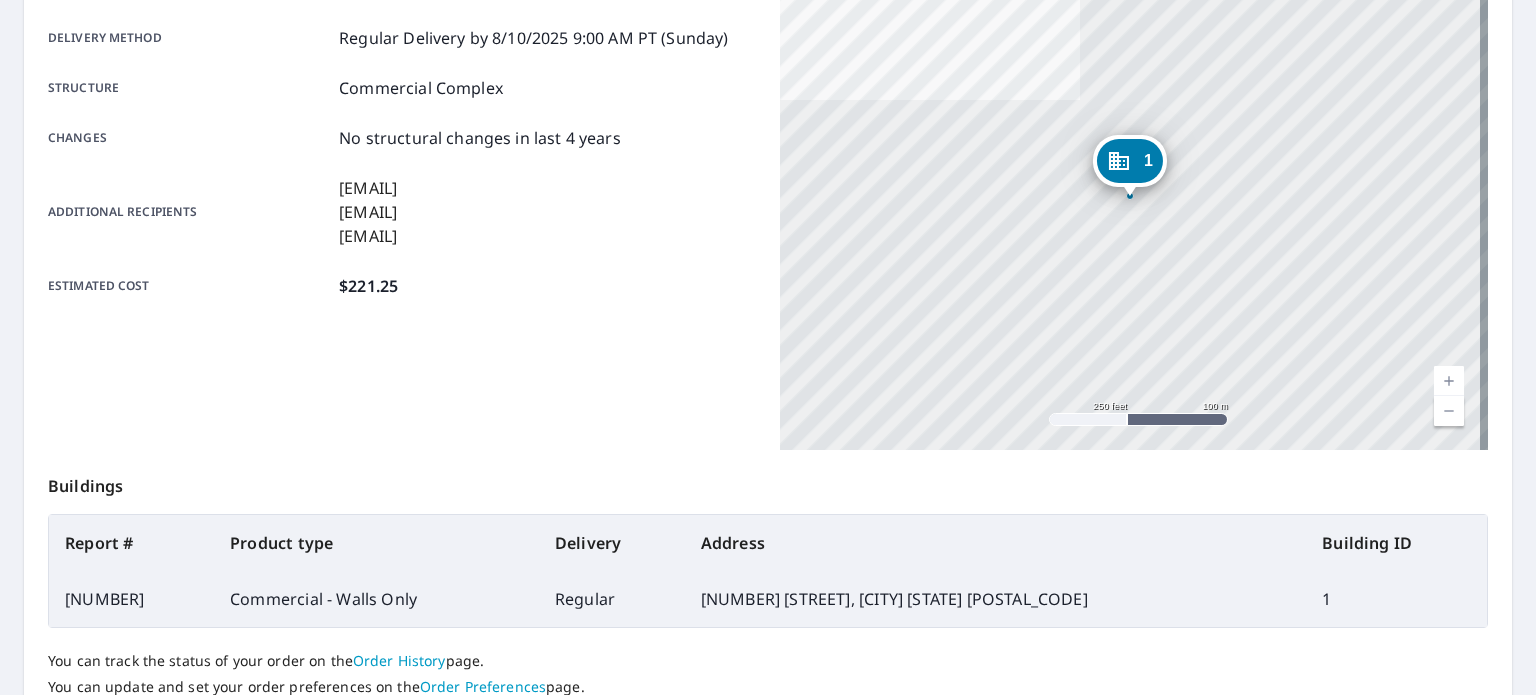 scroll, scrollTop: 280, scrollLeft: 0, axis: vertical 